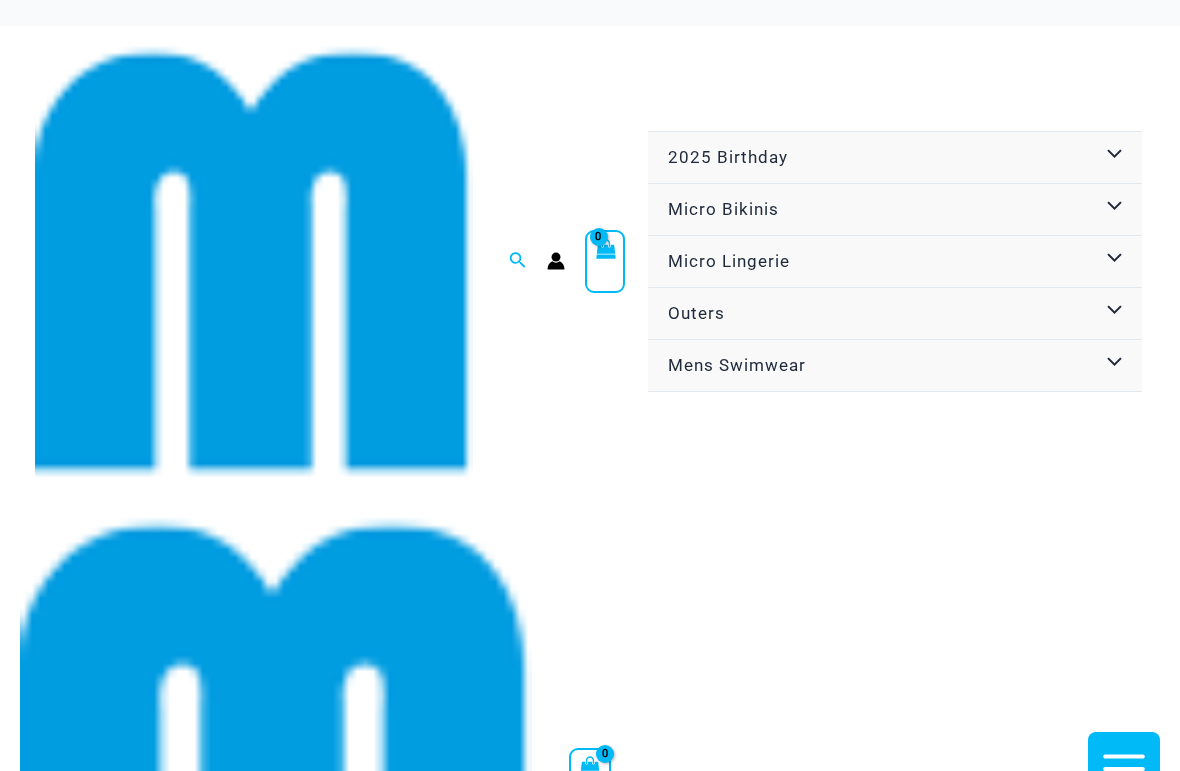 scroll, scrollTop: 0, scrollLeft: 0, axis: both 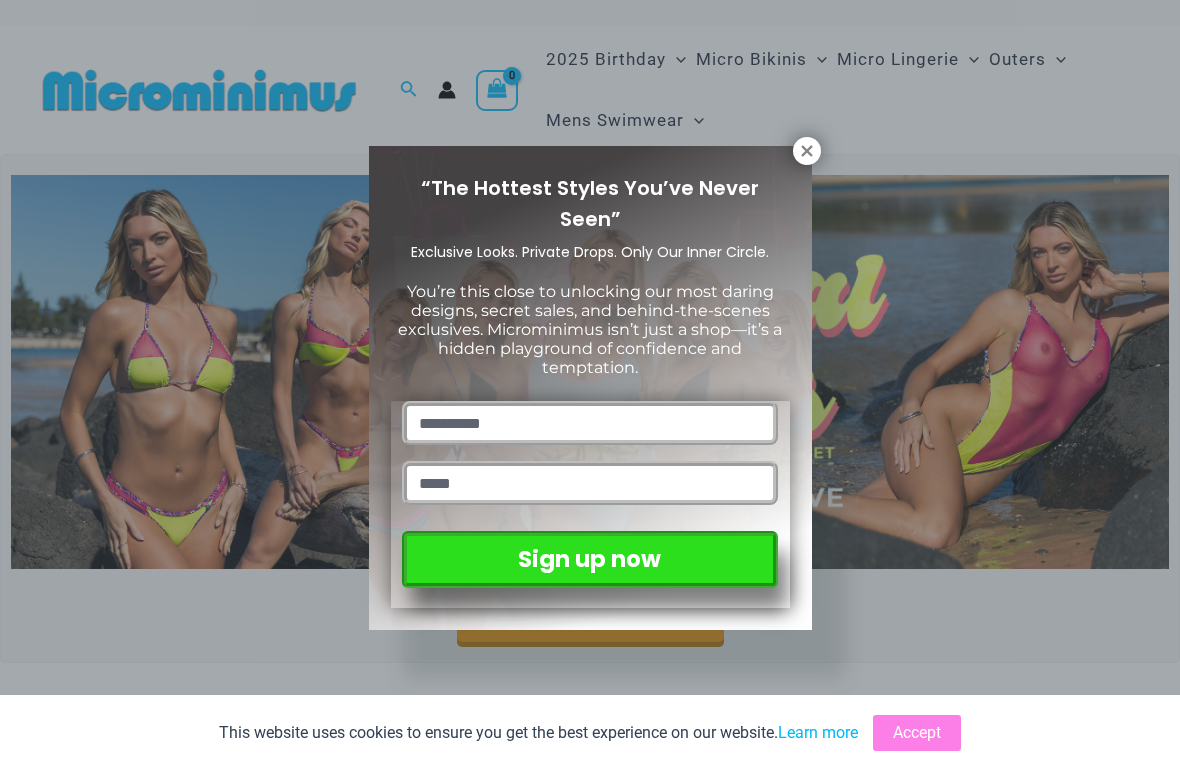 click 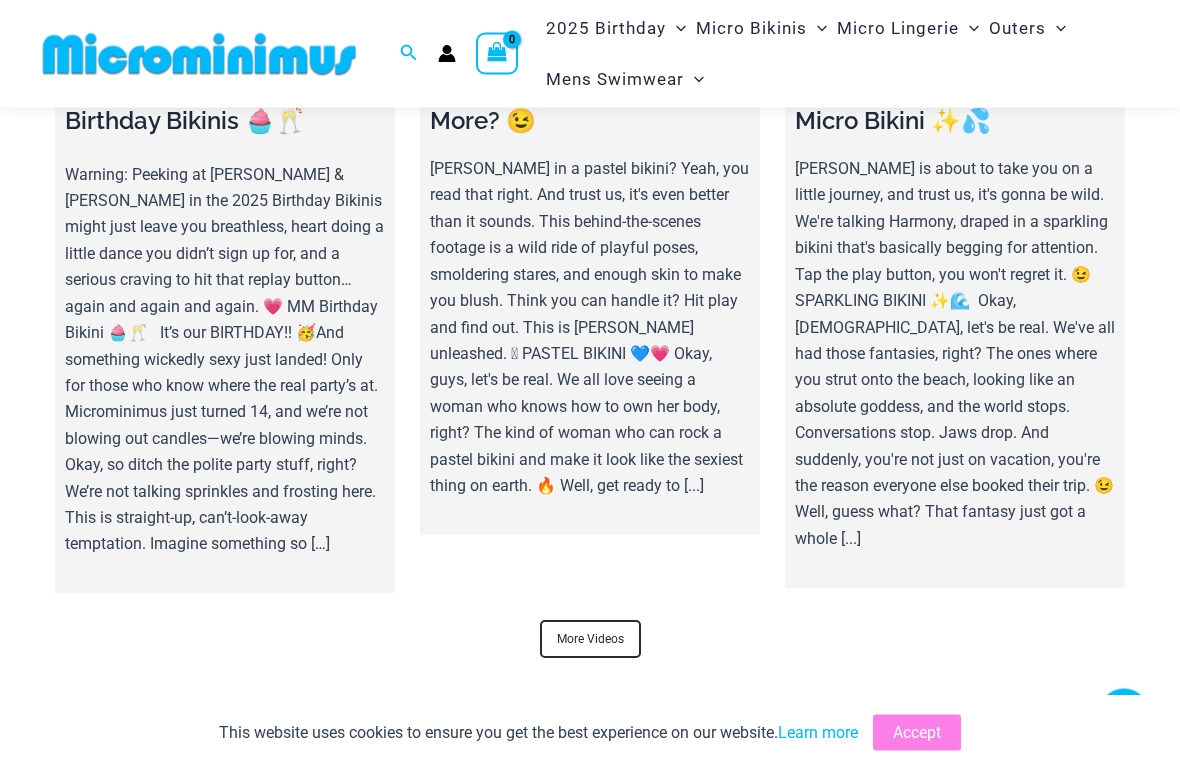 scroll, scrollTop: 6068, scrollLeft: 0, axis: vertical 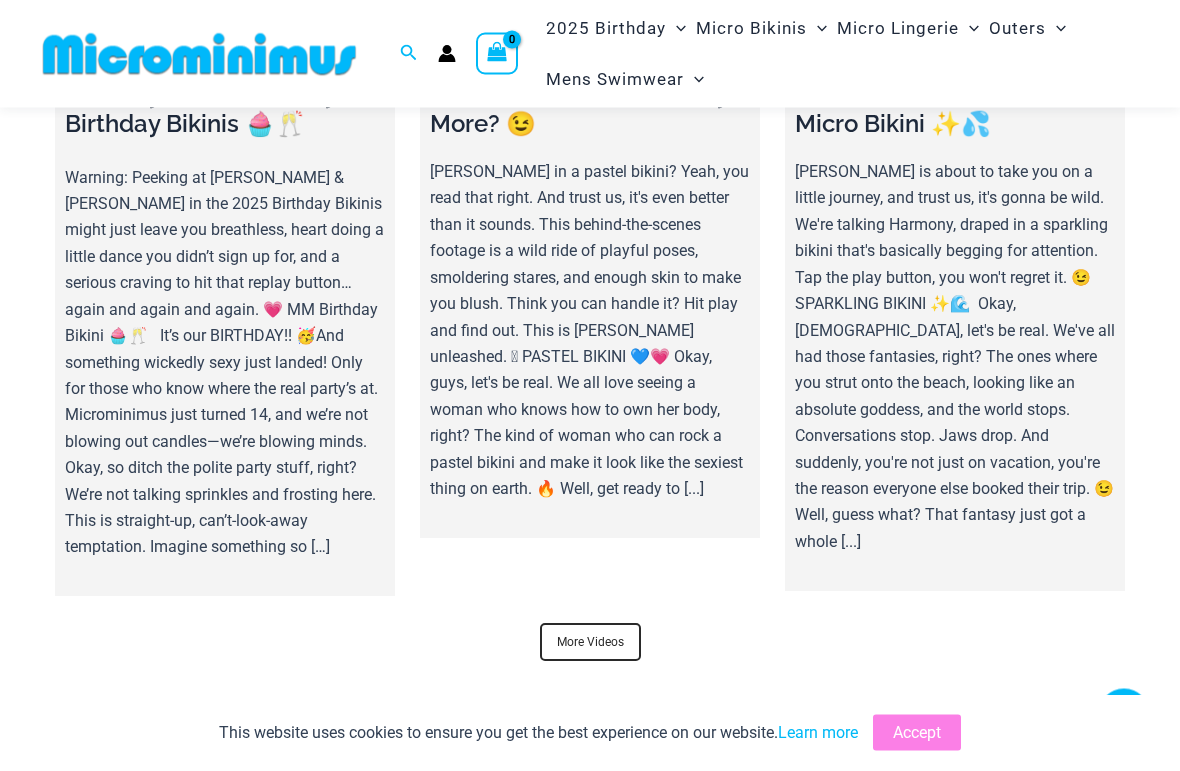 click on "Sexy Bikini Sets" at bounding box center (-15205, 88) 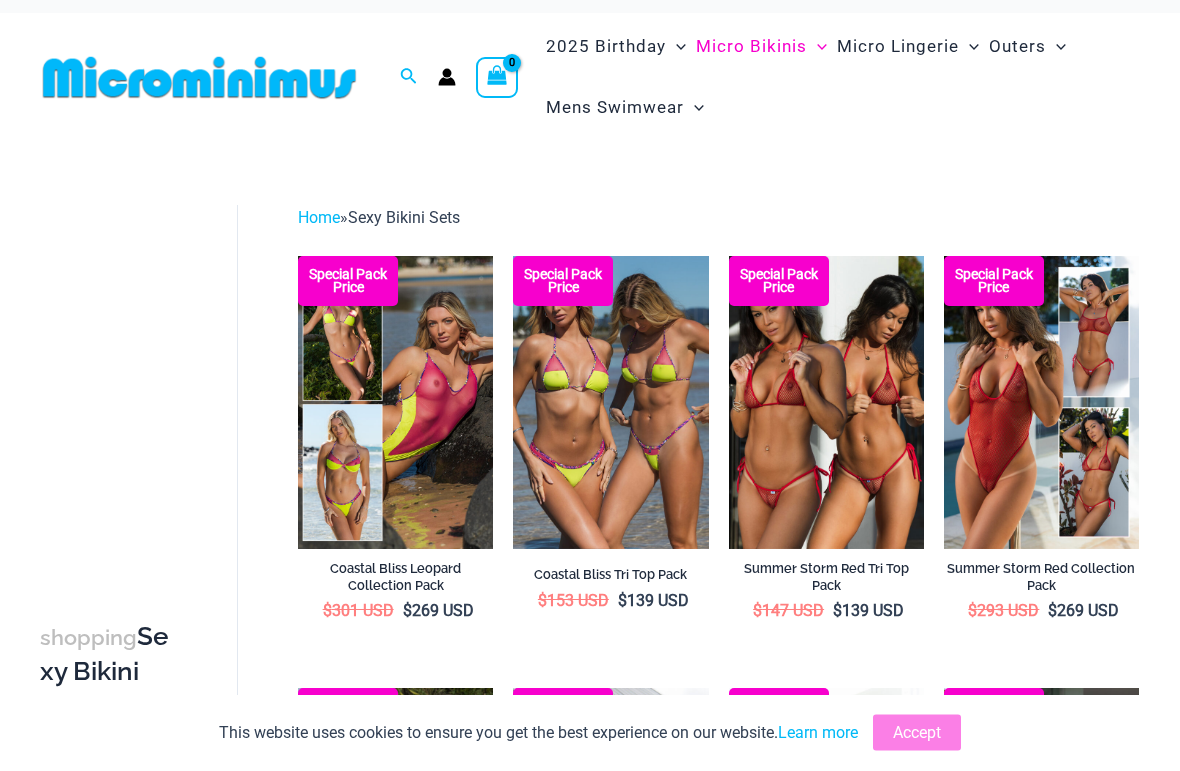scroll, scrollTop: 3, scrollLeft: 0, axis: vertical 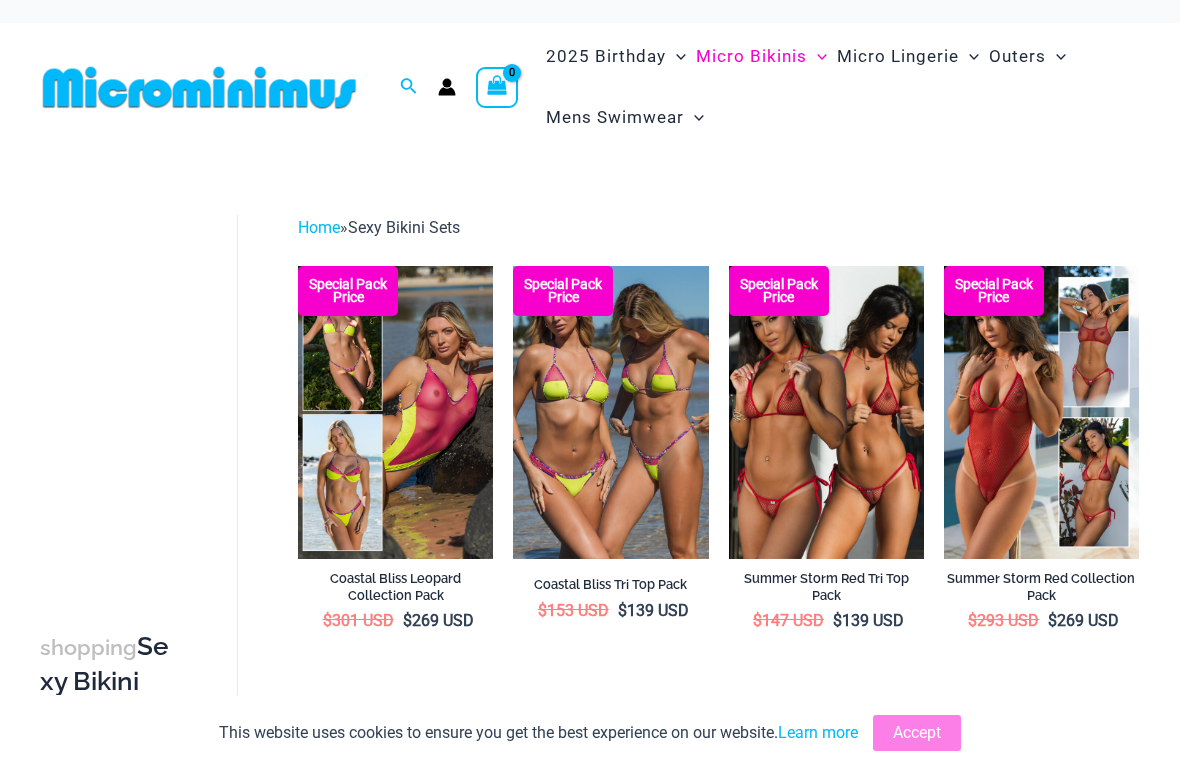 click on "Sexy One Piece Monokinis" at bounding box center [-15164, 340] 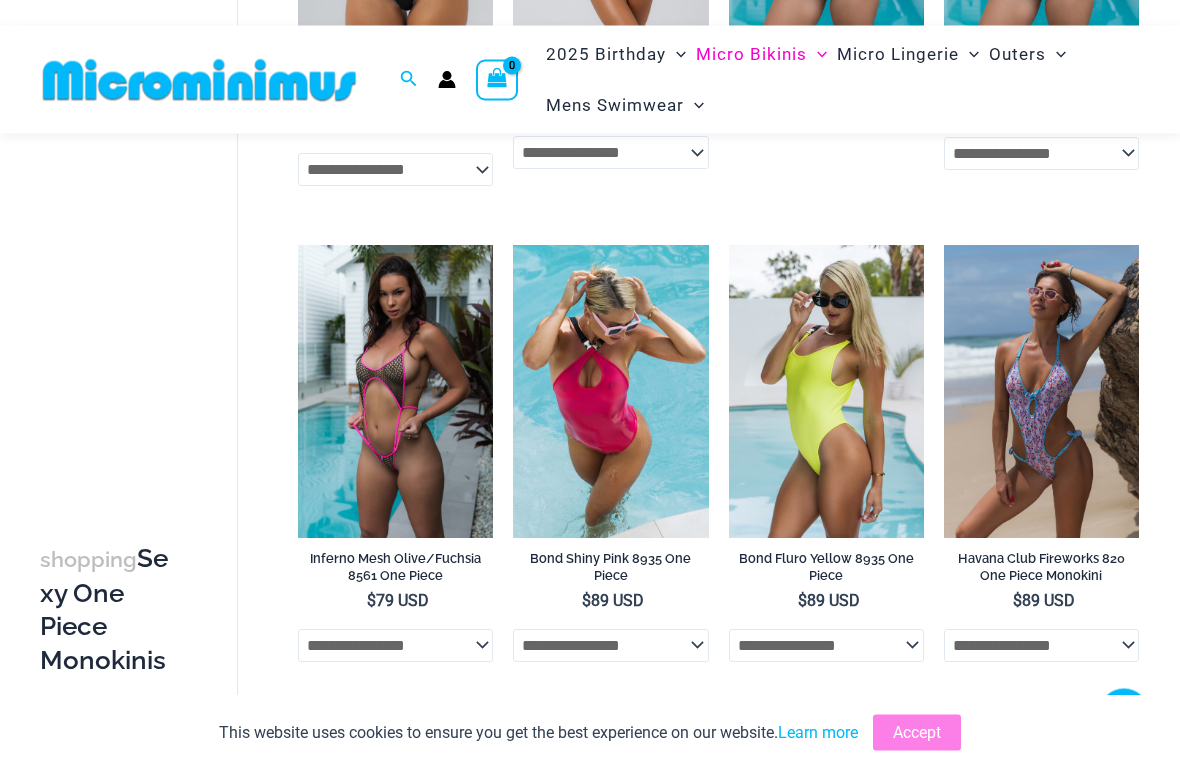 scroll, scrollTop: 972, scrollLeft: 0, axis: vertical 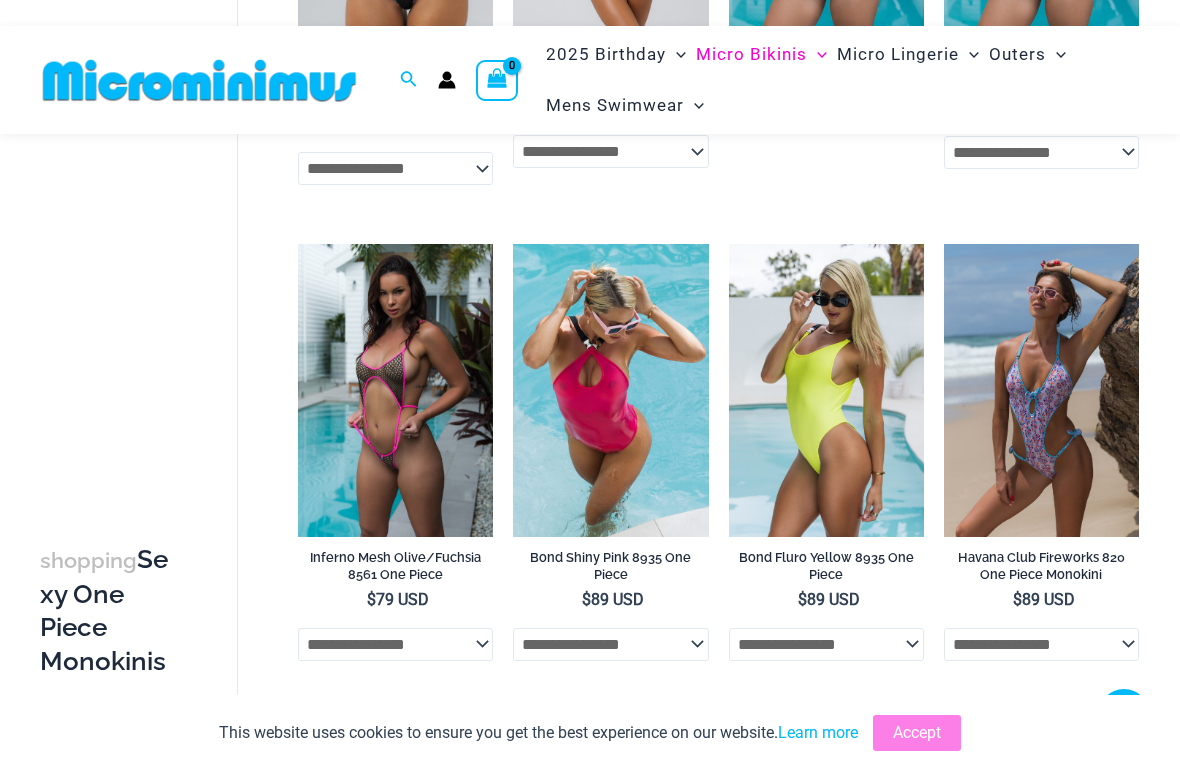 click at bounding box center [513, 244] 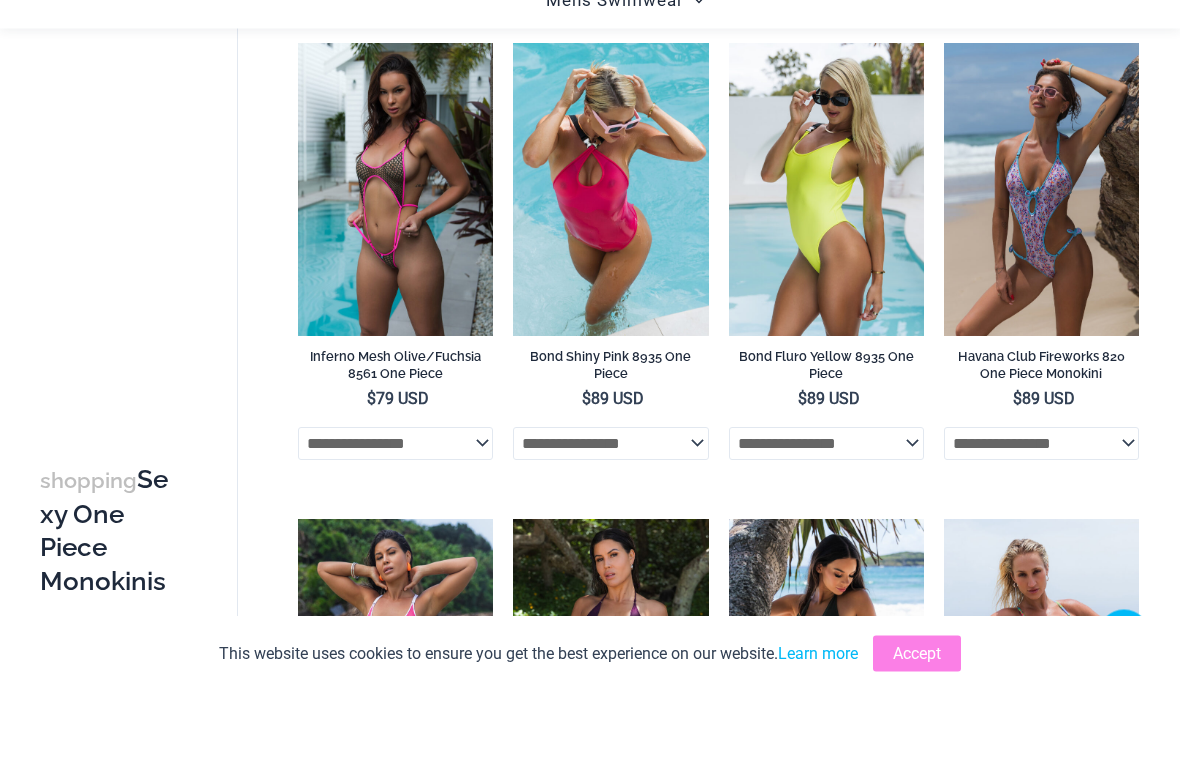 scroll, scrollTop: 1106, scrollLeft: 0, axis: vertical 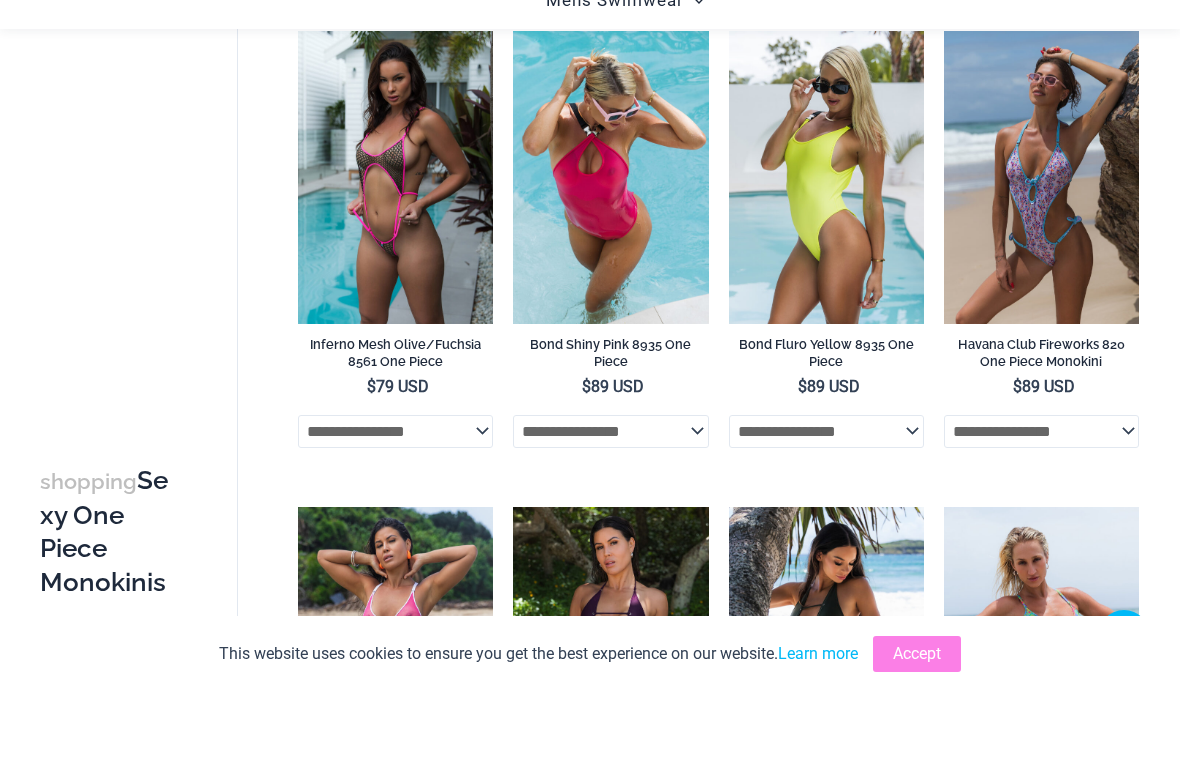 click at bounding box center [944, 110] 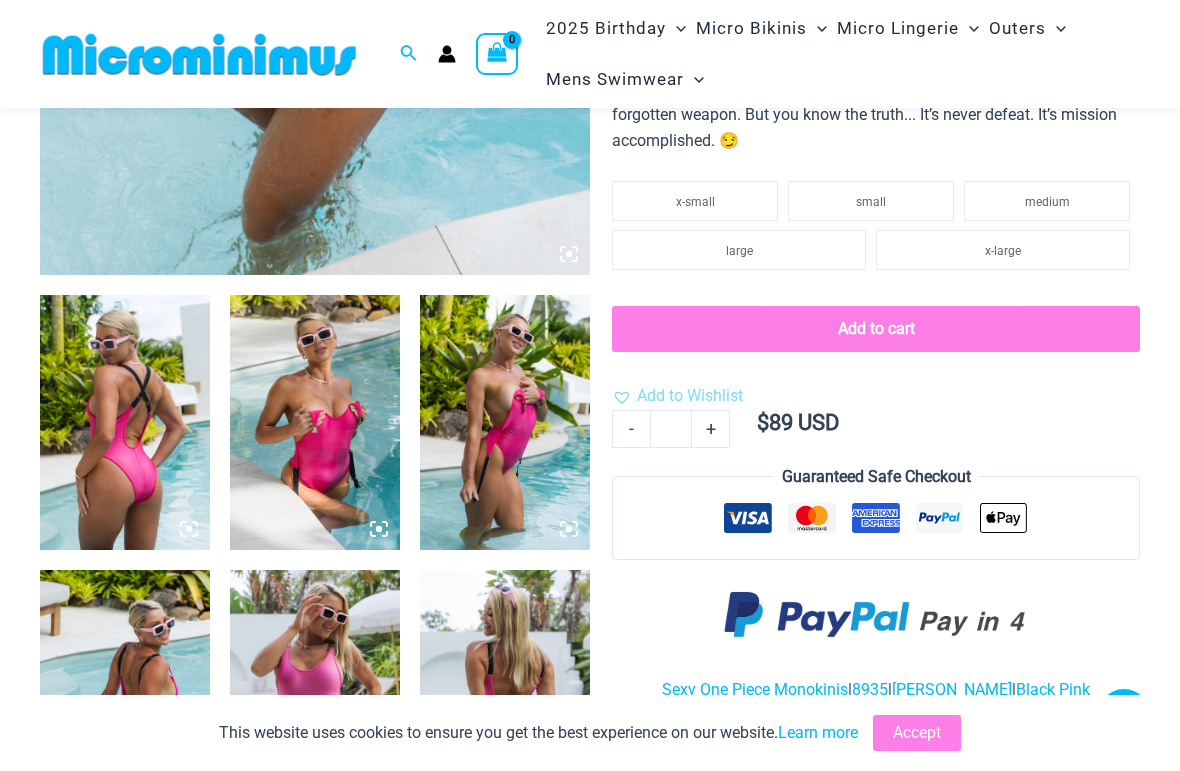 scroll, scrollTop: 711, scrollLeft: 0, axis: vertical 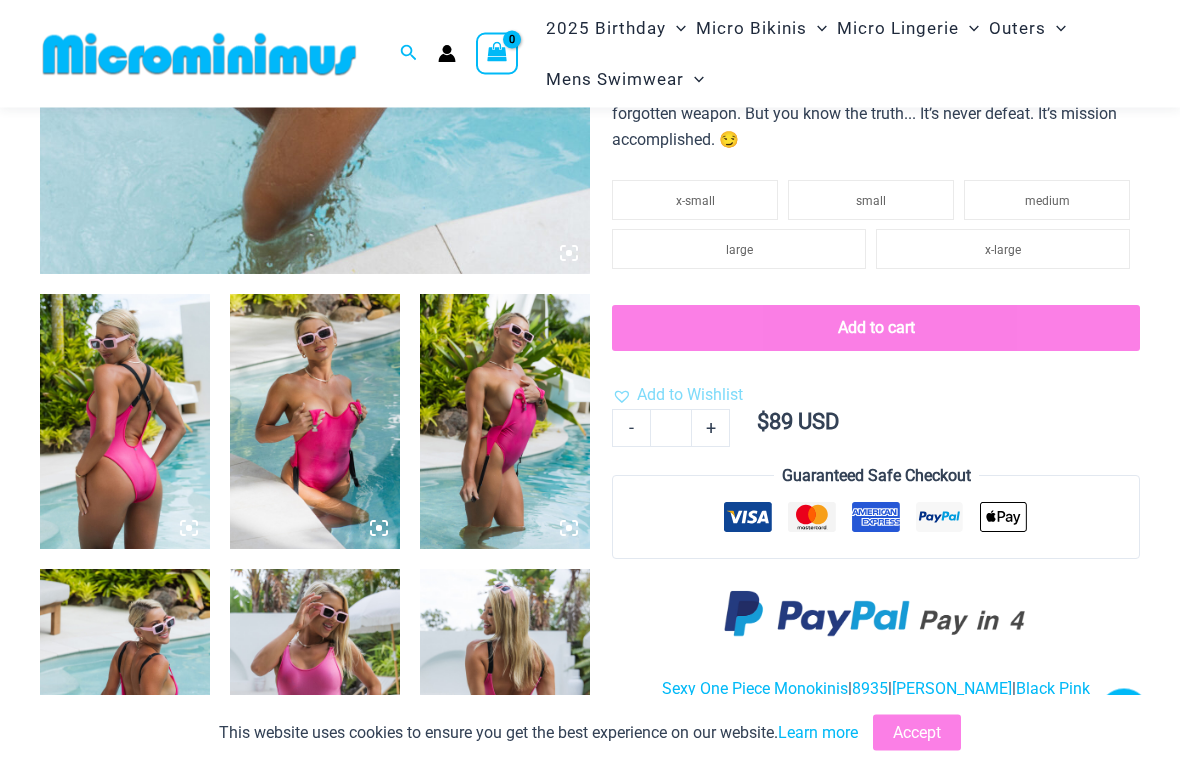 click at bounding box center [125, 422] 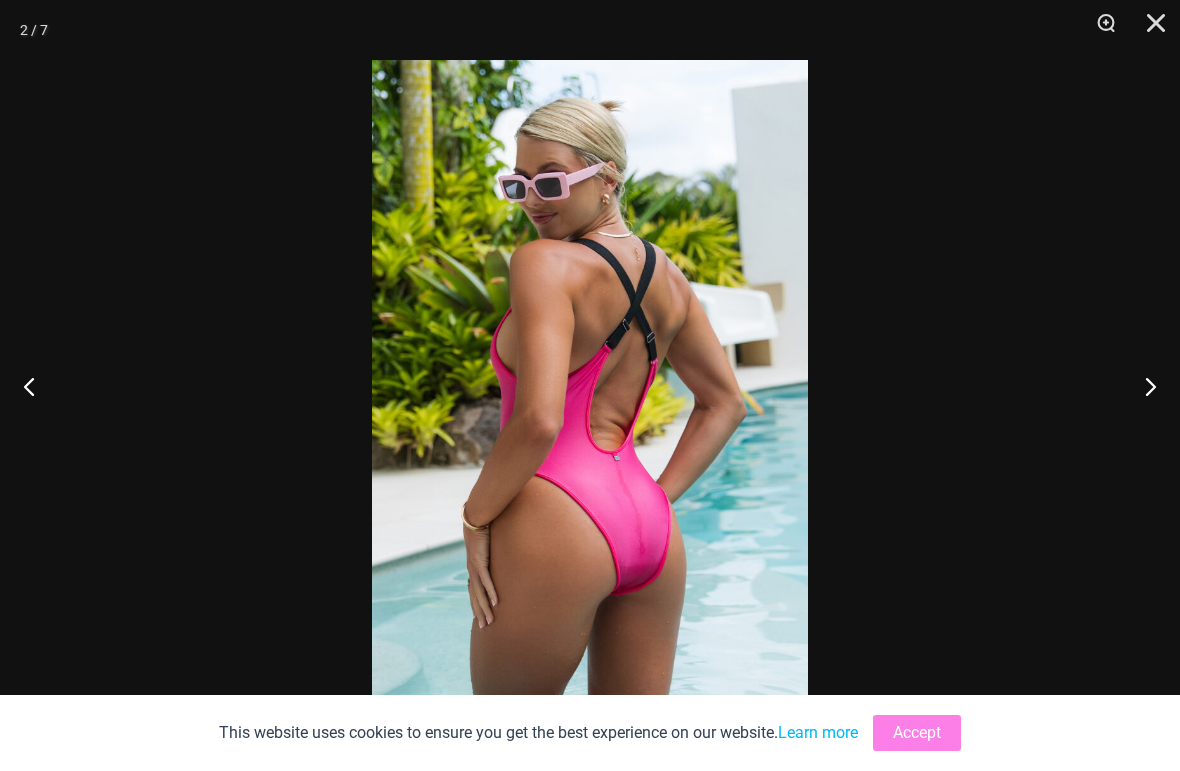 click at bounding box center (1142, 386) 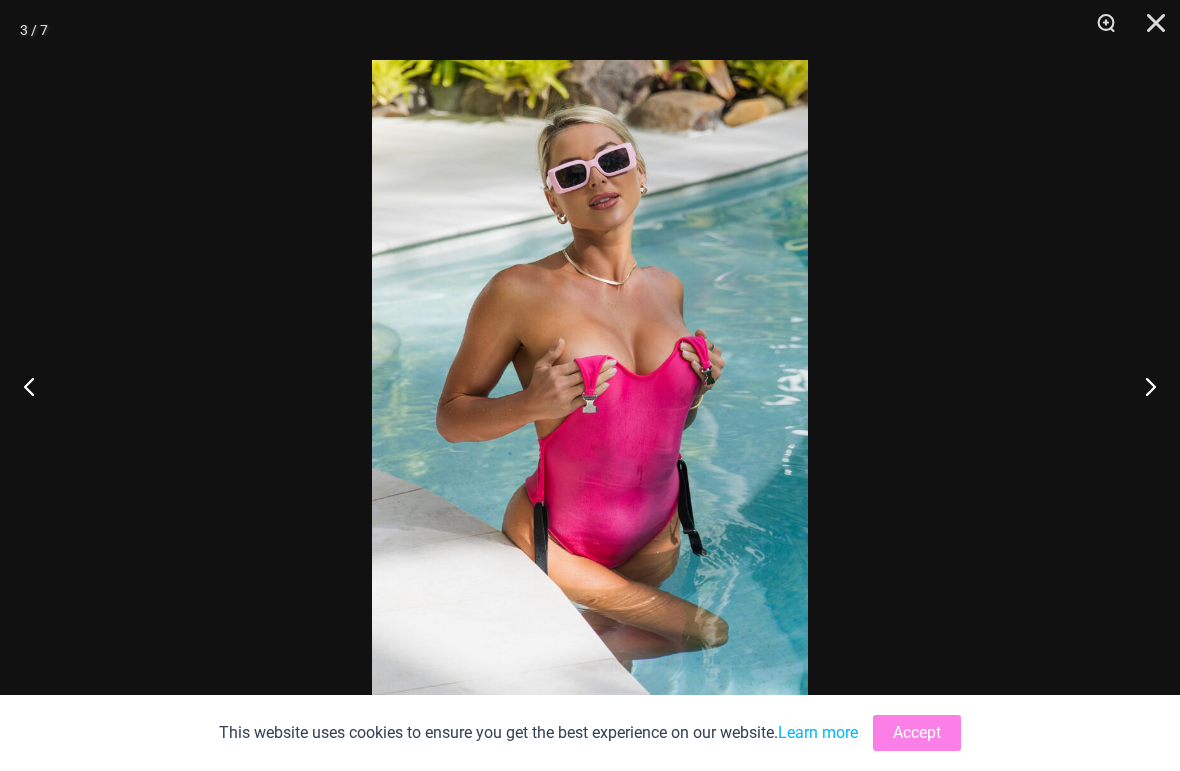 click at bounding box center [1142, 386] 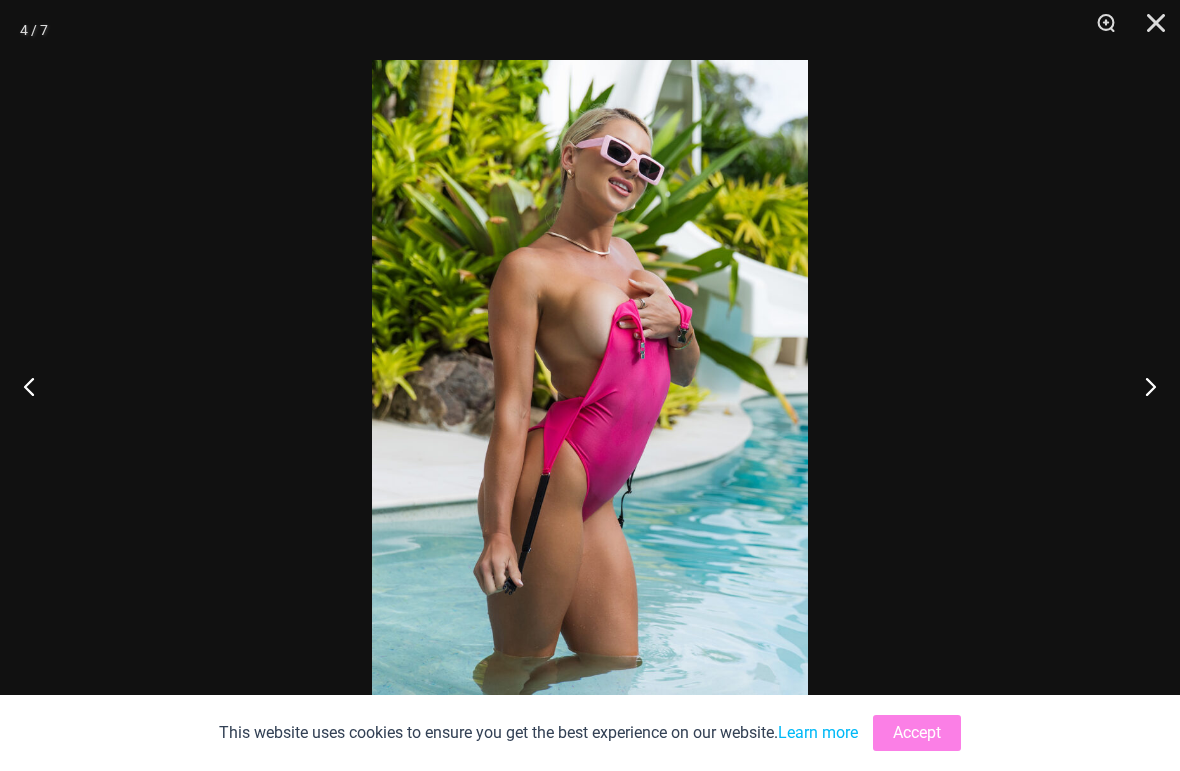 click at bounding box center [1142, 386] 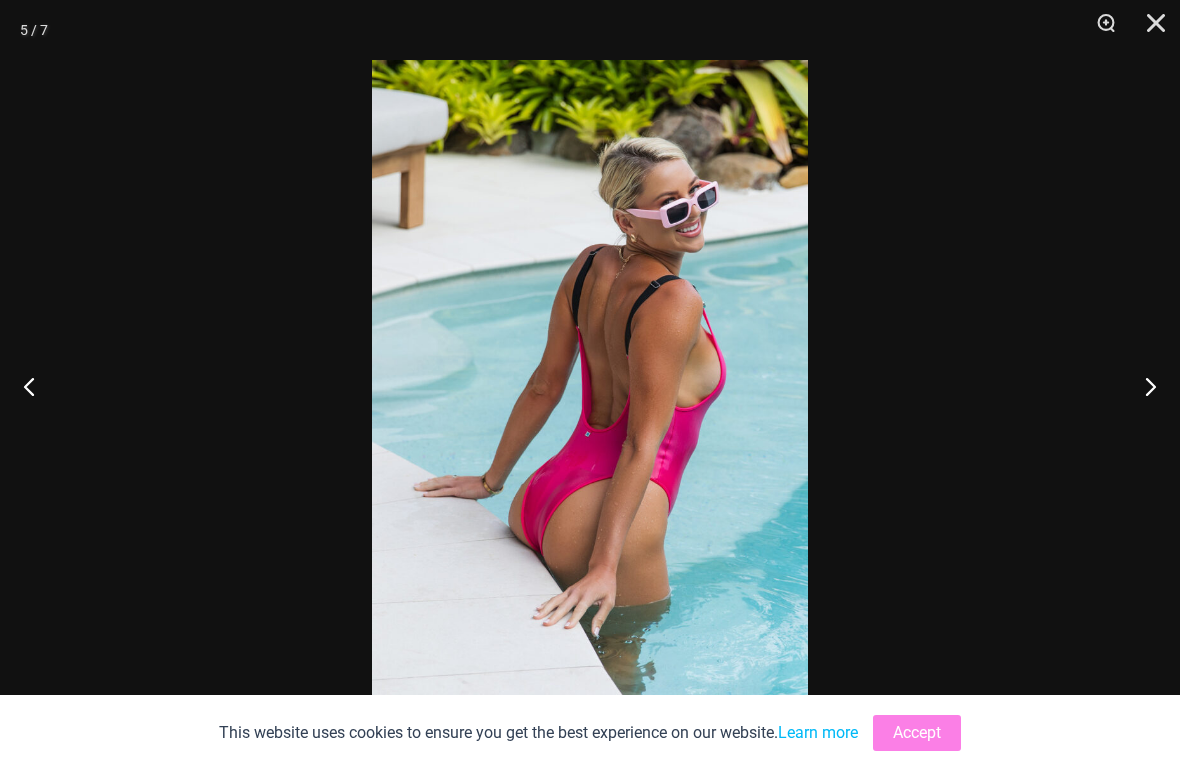 click at bounding box center [1142, 386] 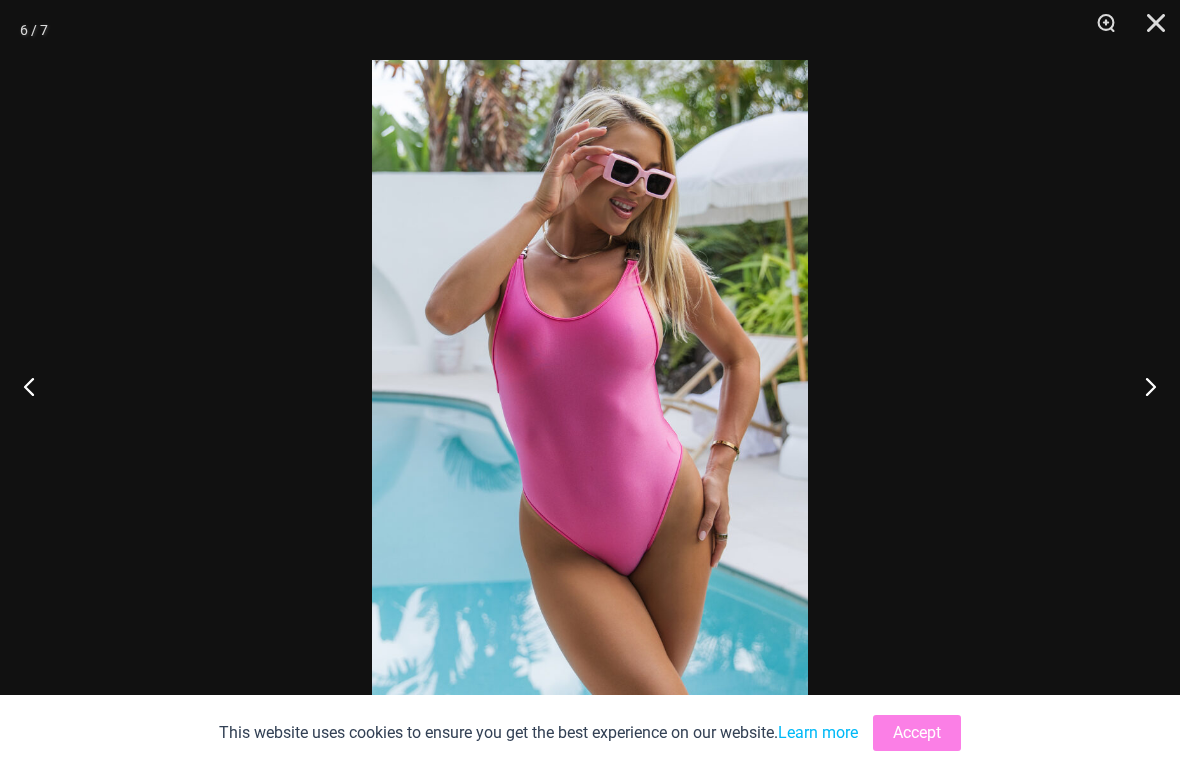 click at bounding box center (1142, 386) 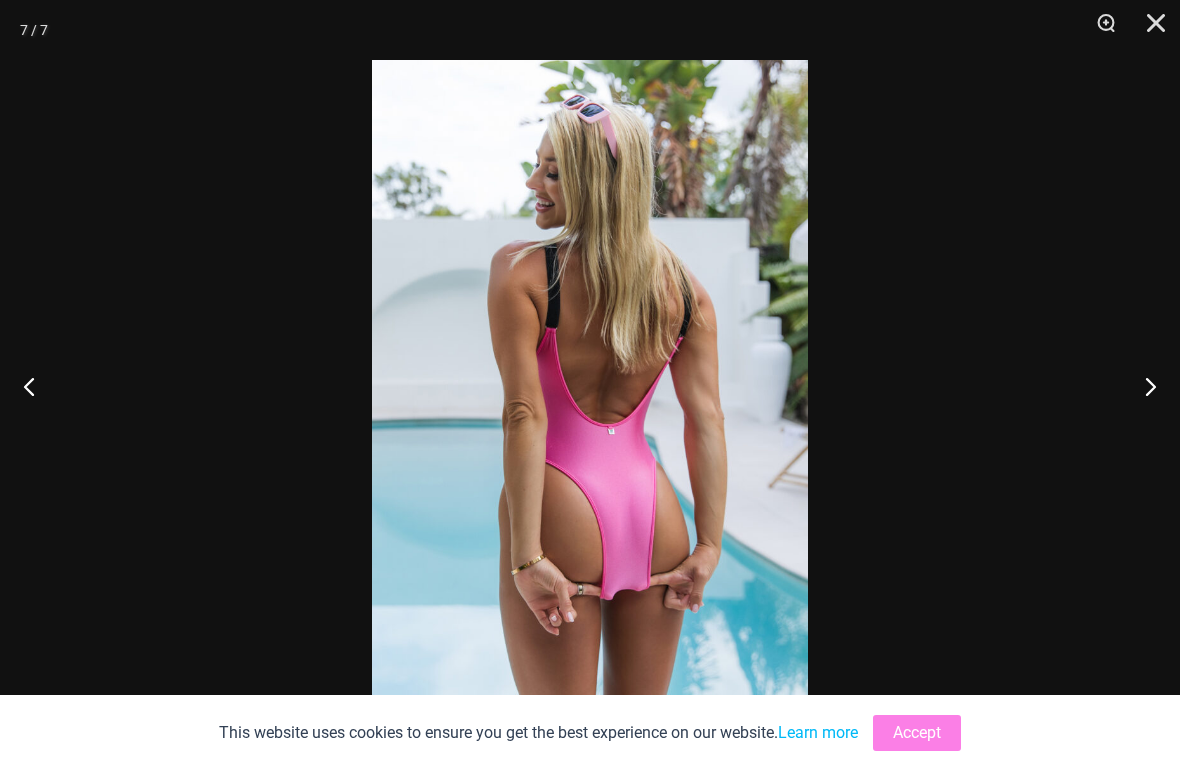 click at bounding box center [1142, 386] 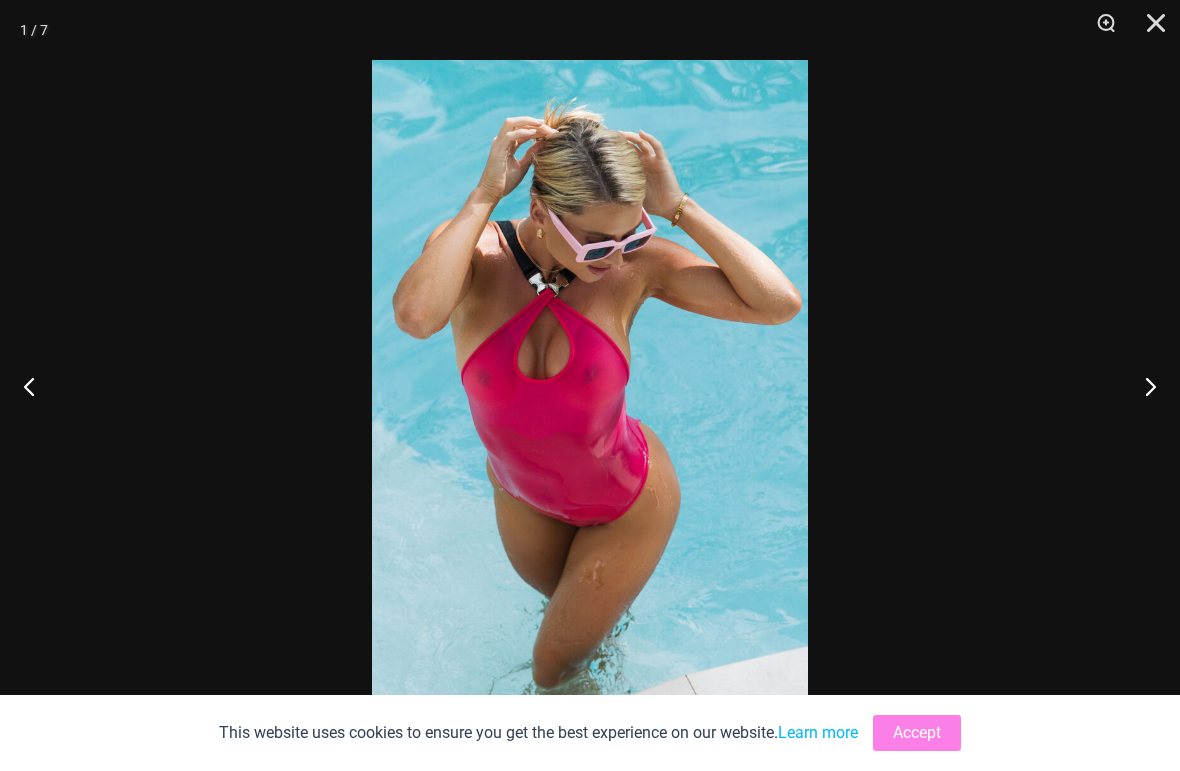 click at bounding box center [1142, 386] 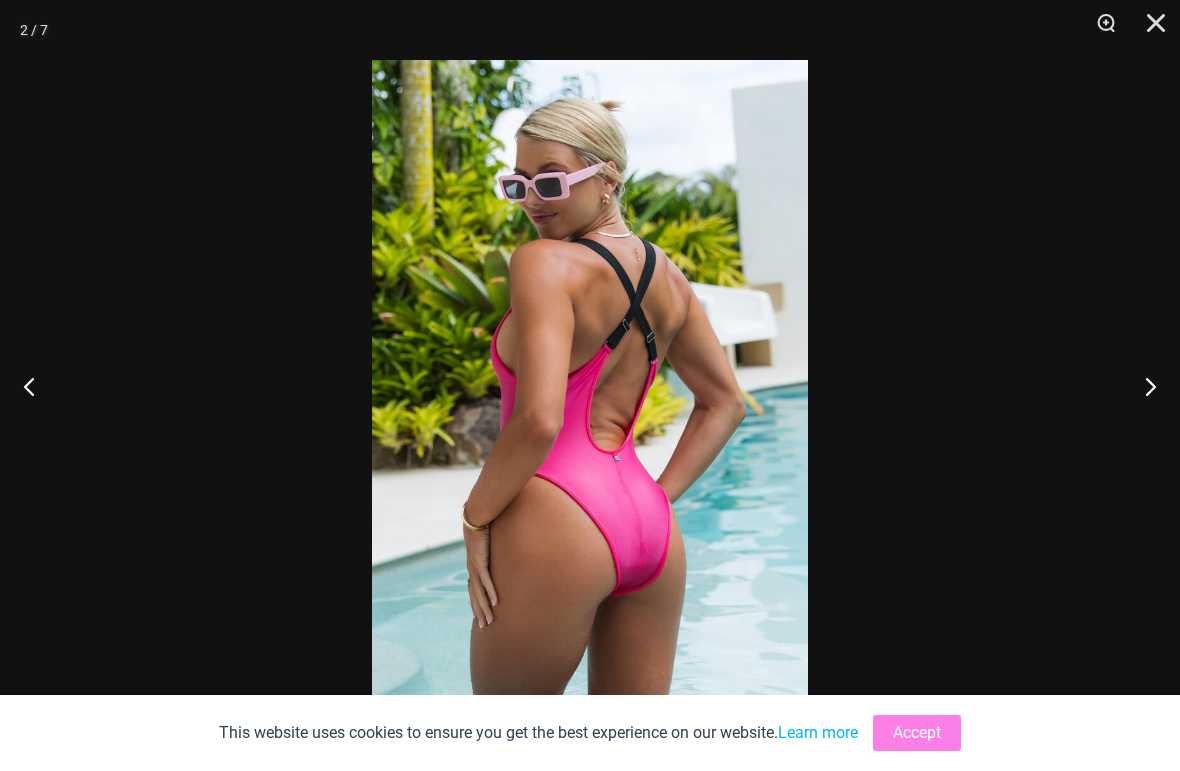 click at bounding box center (1142, 386) 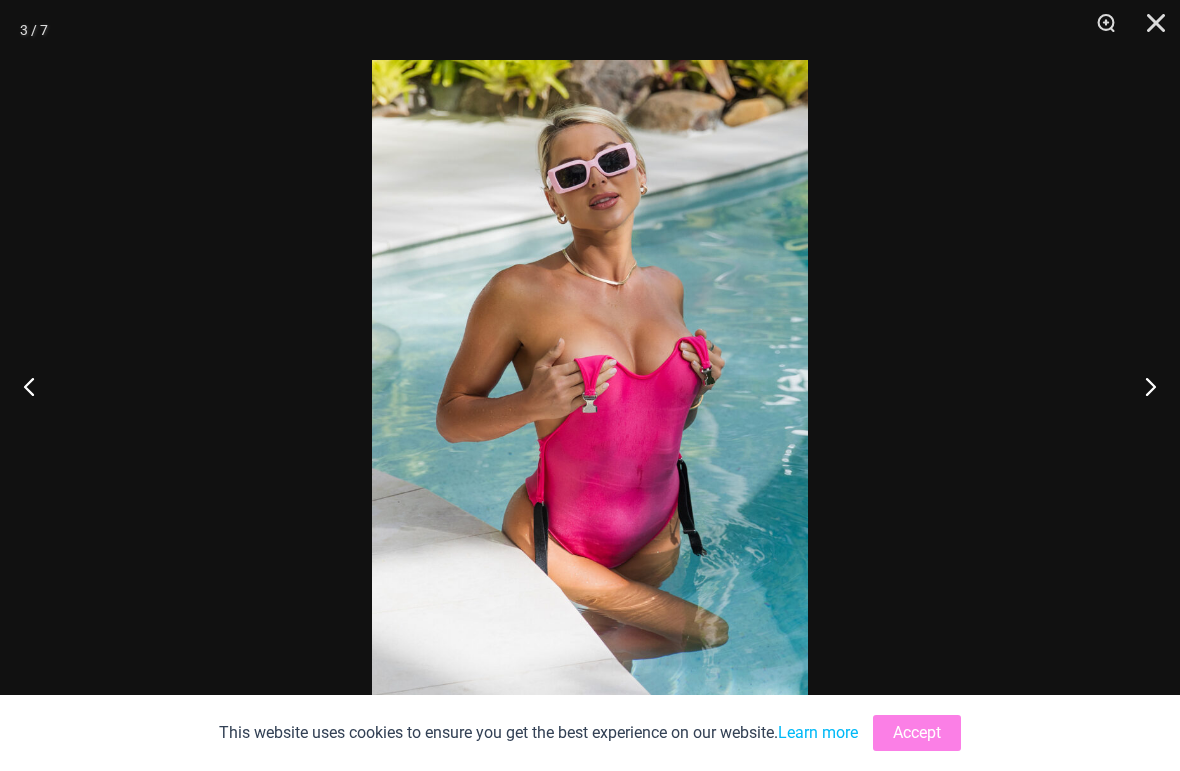 click at bounding box center [1142, 386] 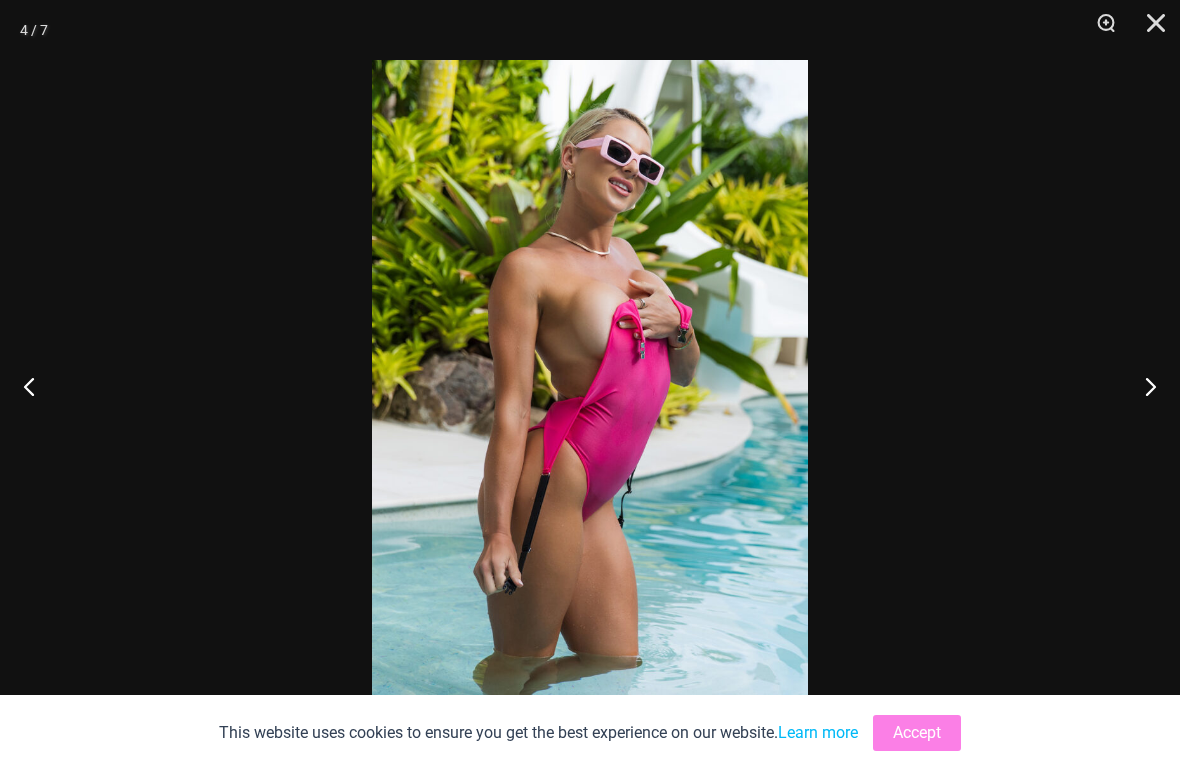 click at bounding box center (1142, 386) 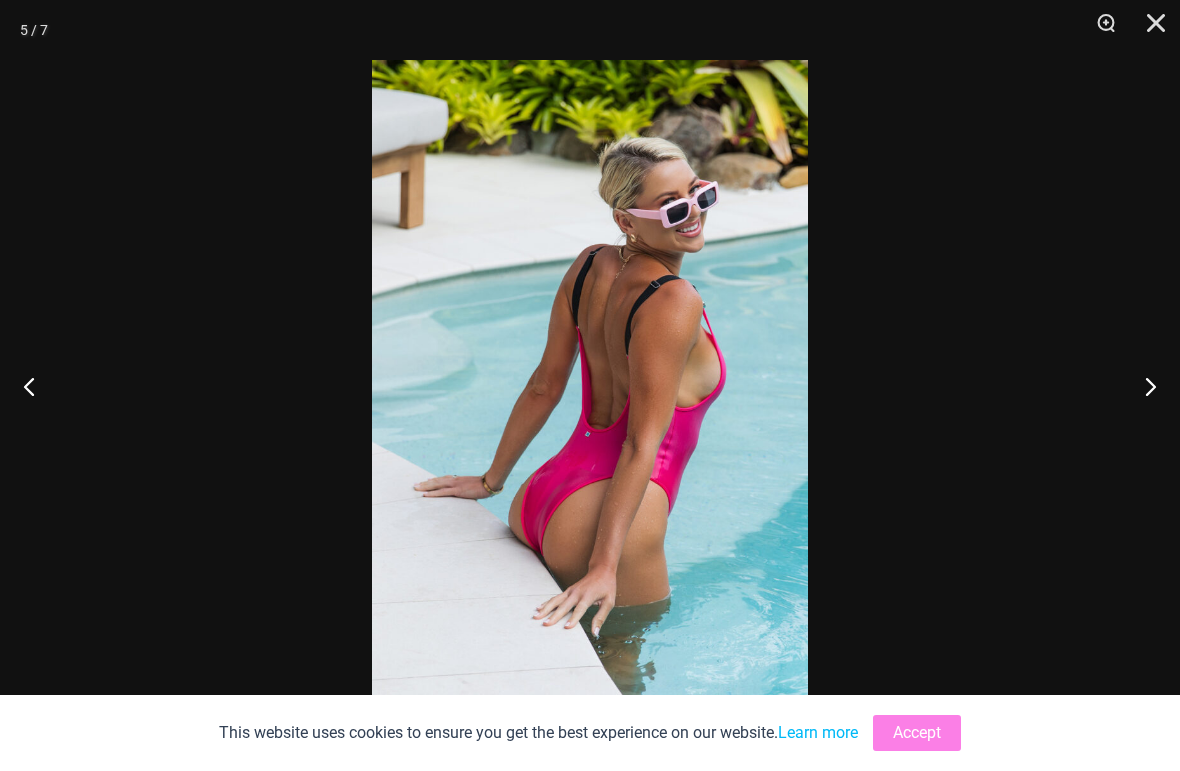 click at bounding box center (1142, 386) 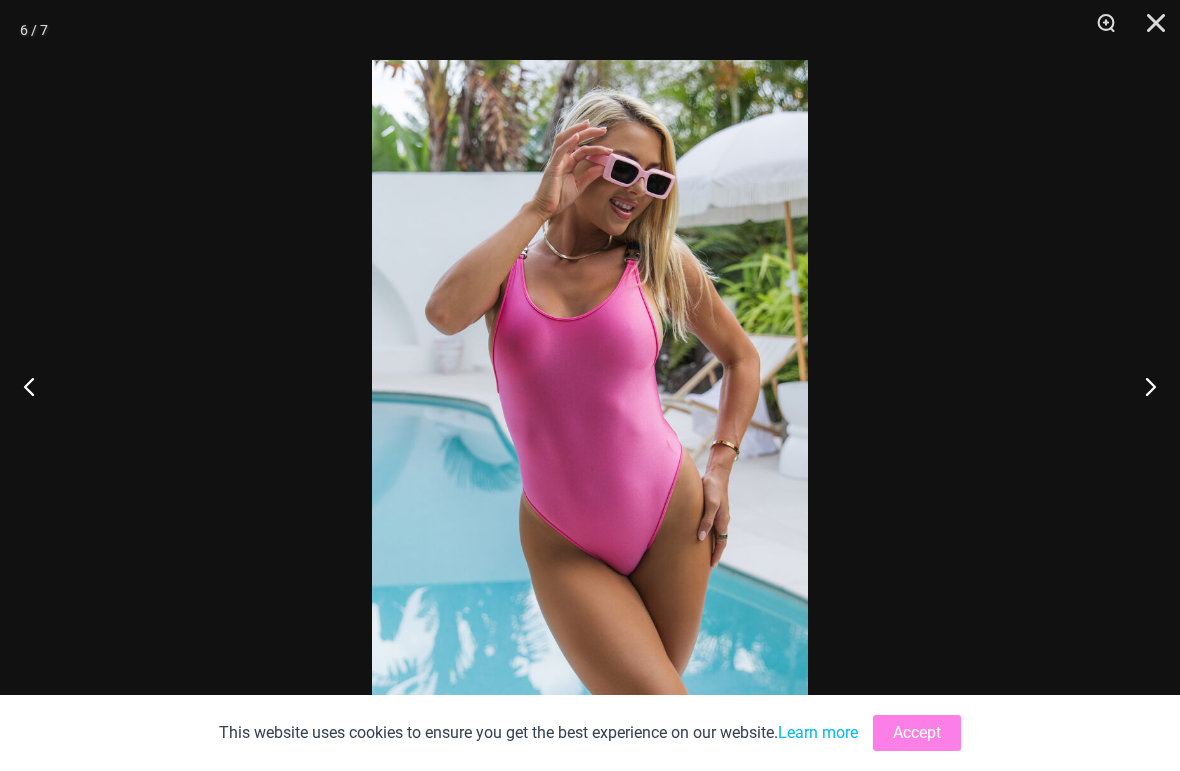 click at bounding box center [1142, 386] 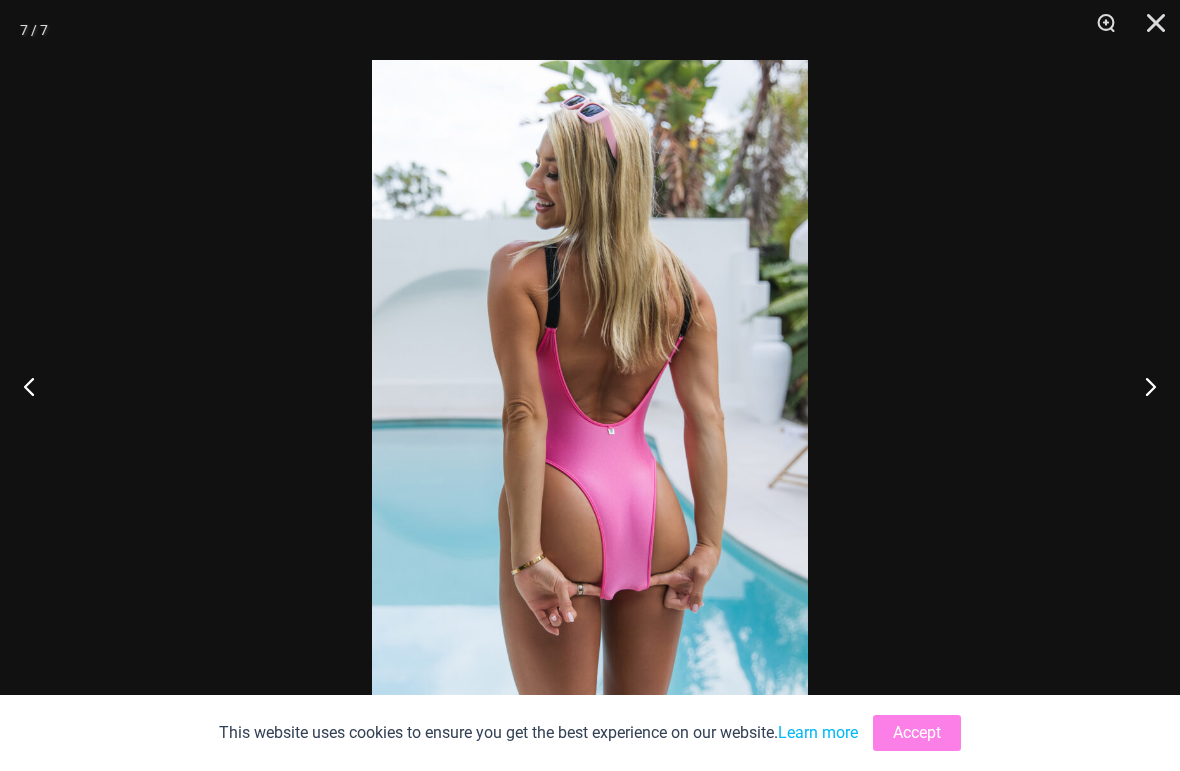 click at bounding box center (1142, 386) 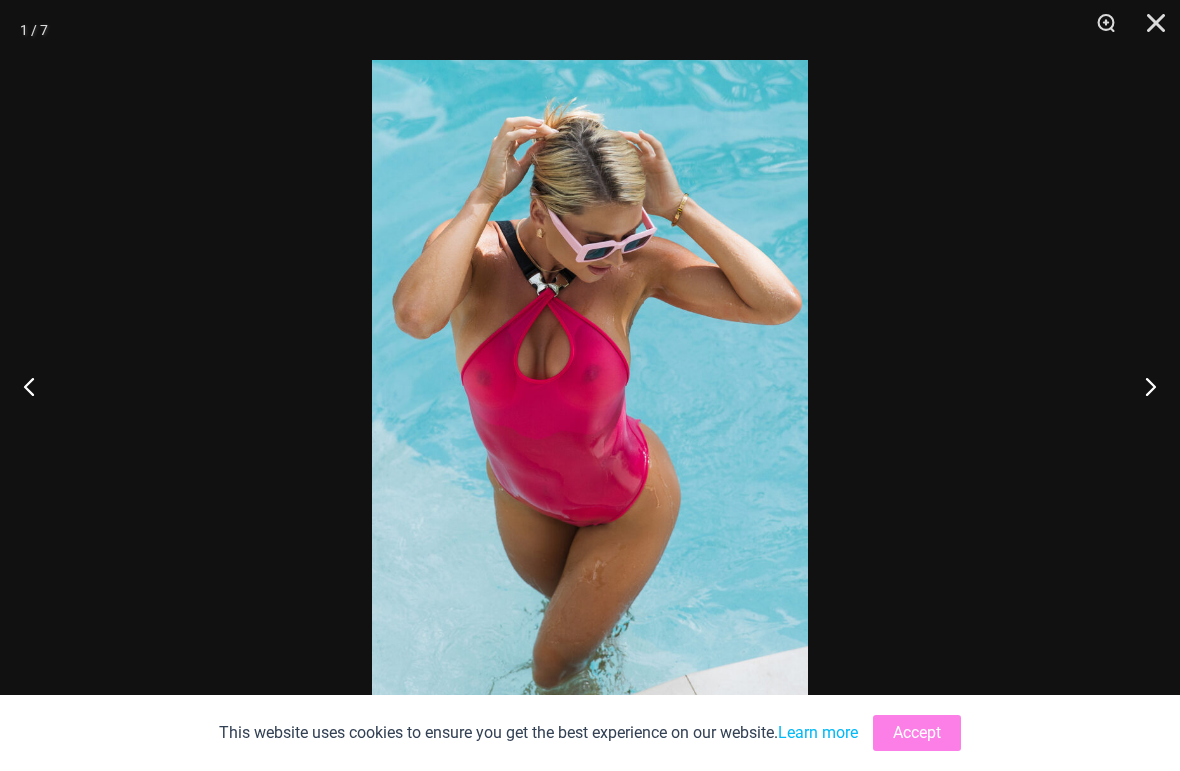 click at bounding box center [1149, 30] 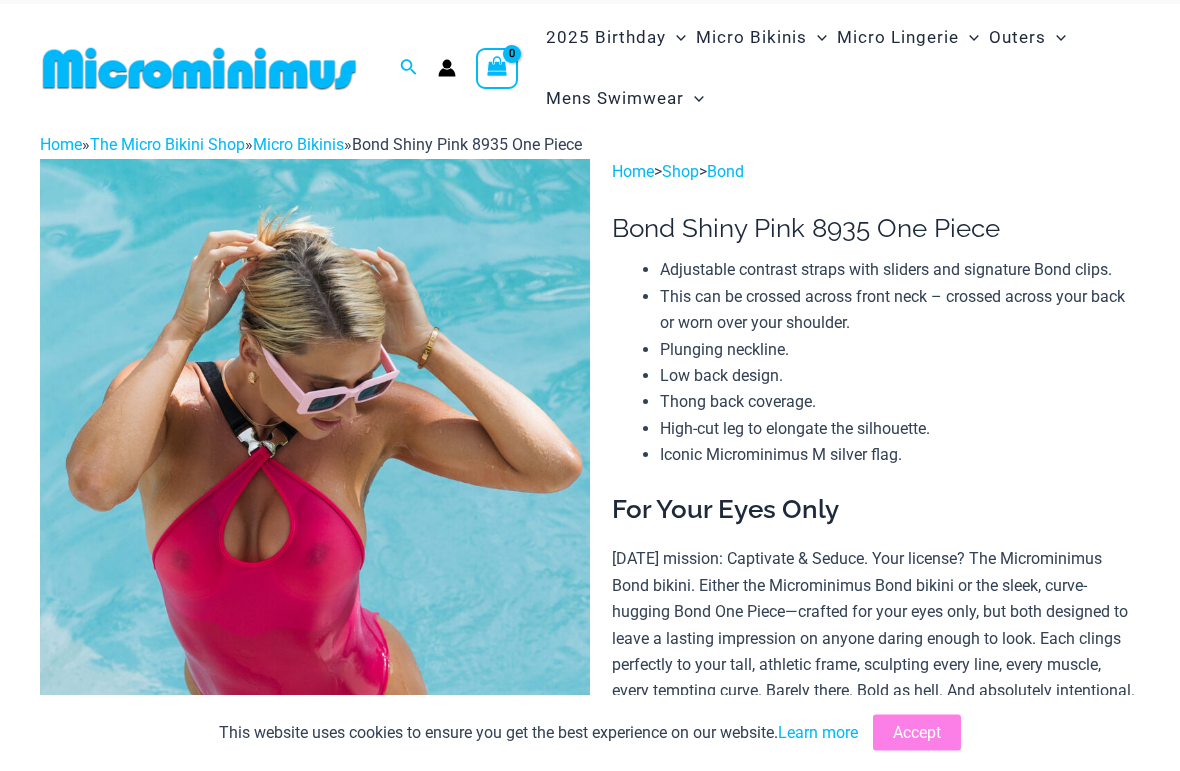 scroll, scrollTop: 0, scrollLeft: 0, axis: both 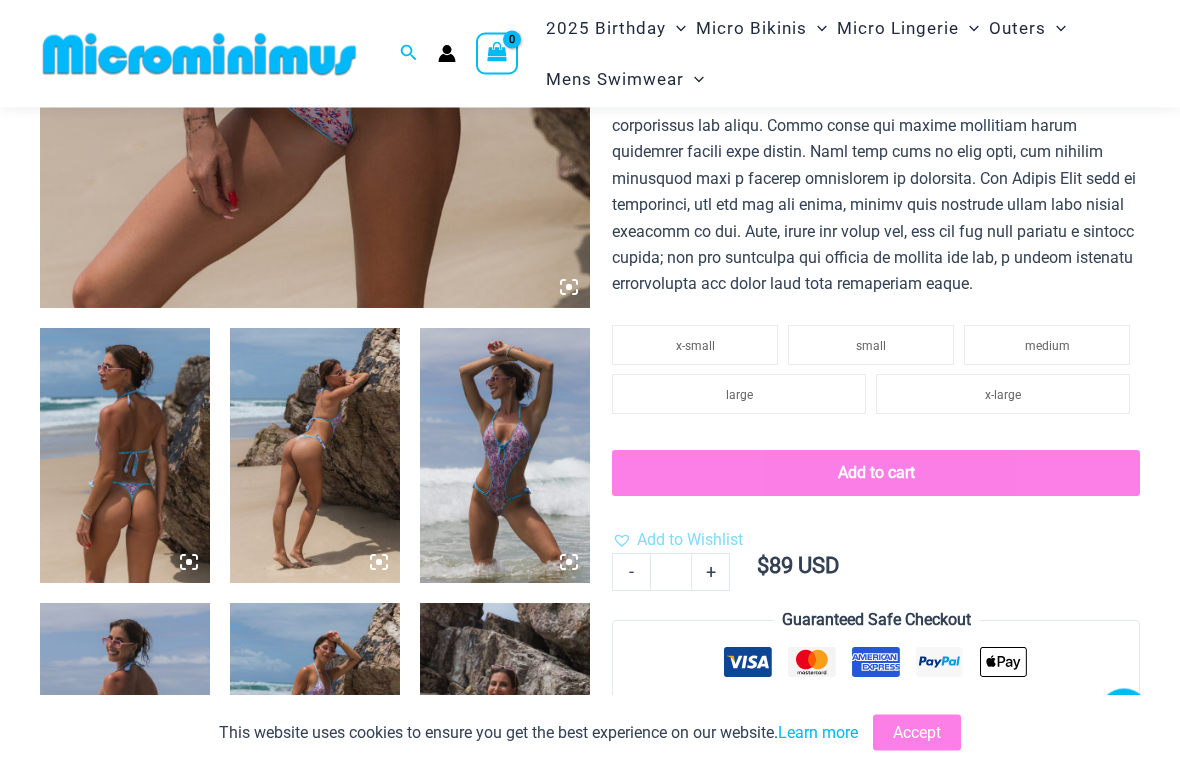 click at bounding box center [125, 456] 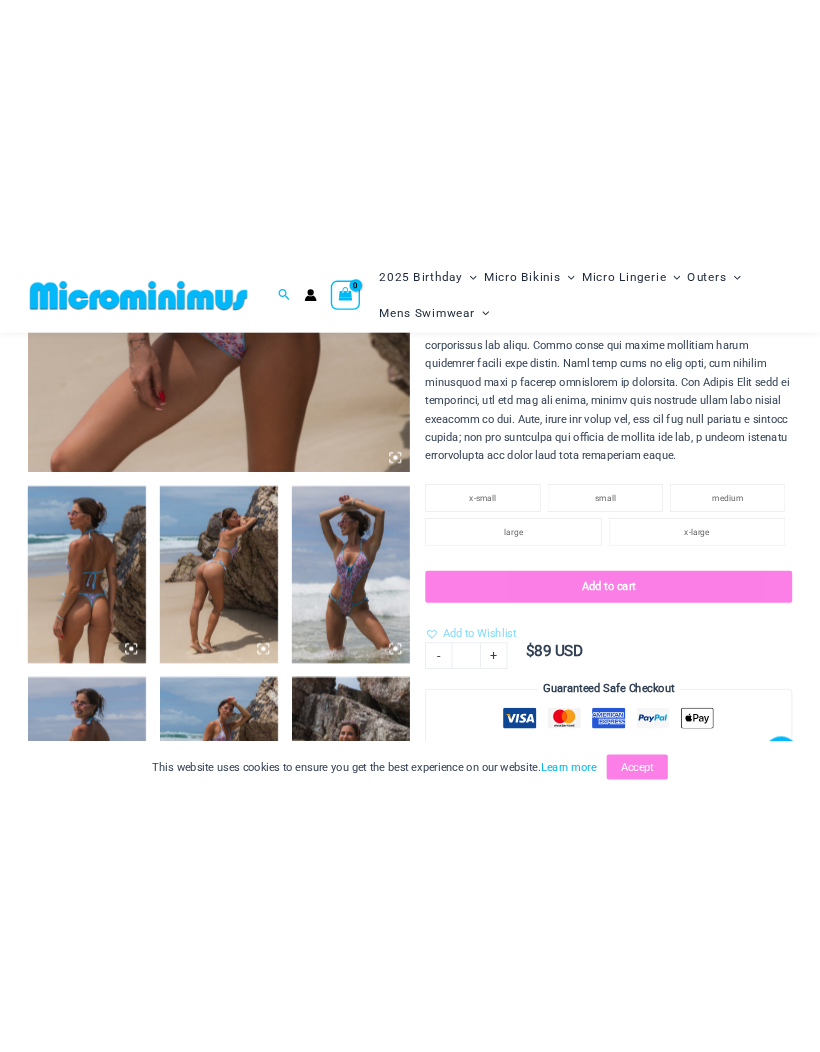 scroll, scrollTop: 678, scrollLeft: 0, axis: vertical 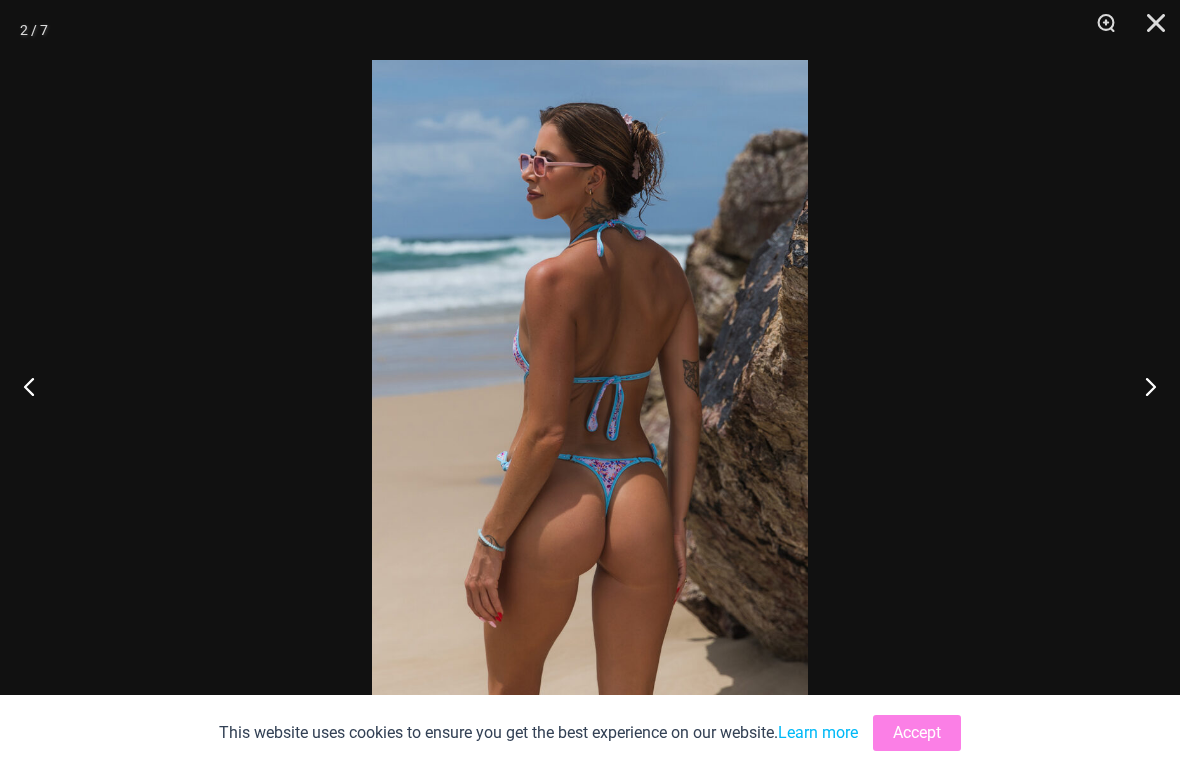 click at bounding box center (1142, 386) 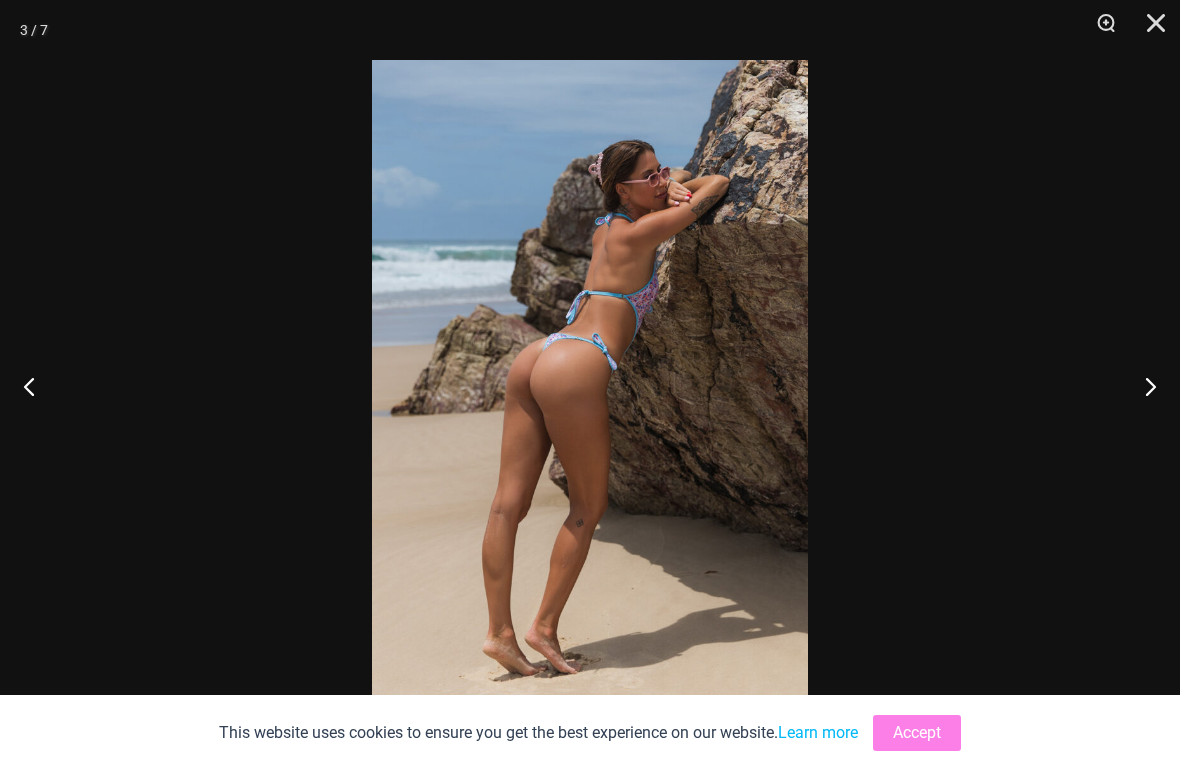 click at bounding box center (1142, 386) 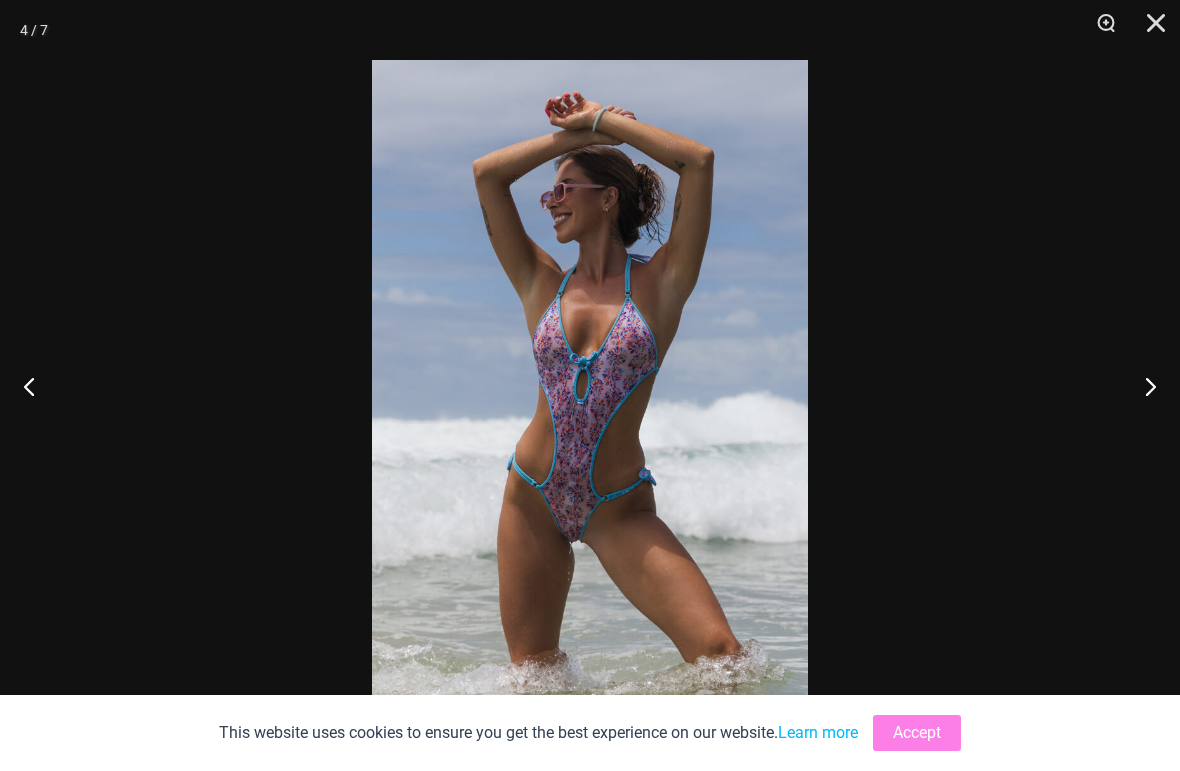 click at bounding box center [1142, 386] 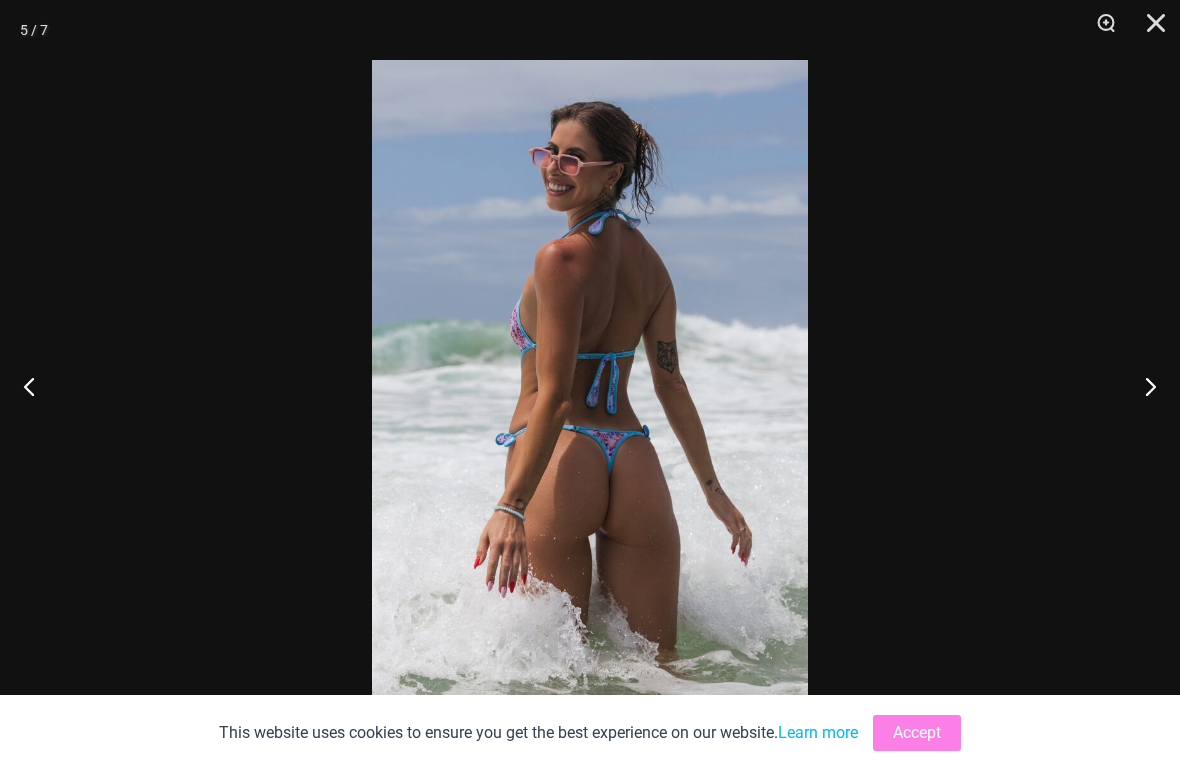 click at bounding box center (1142, 386) 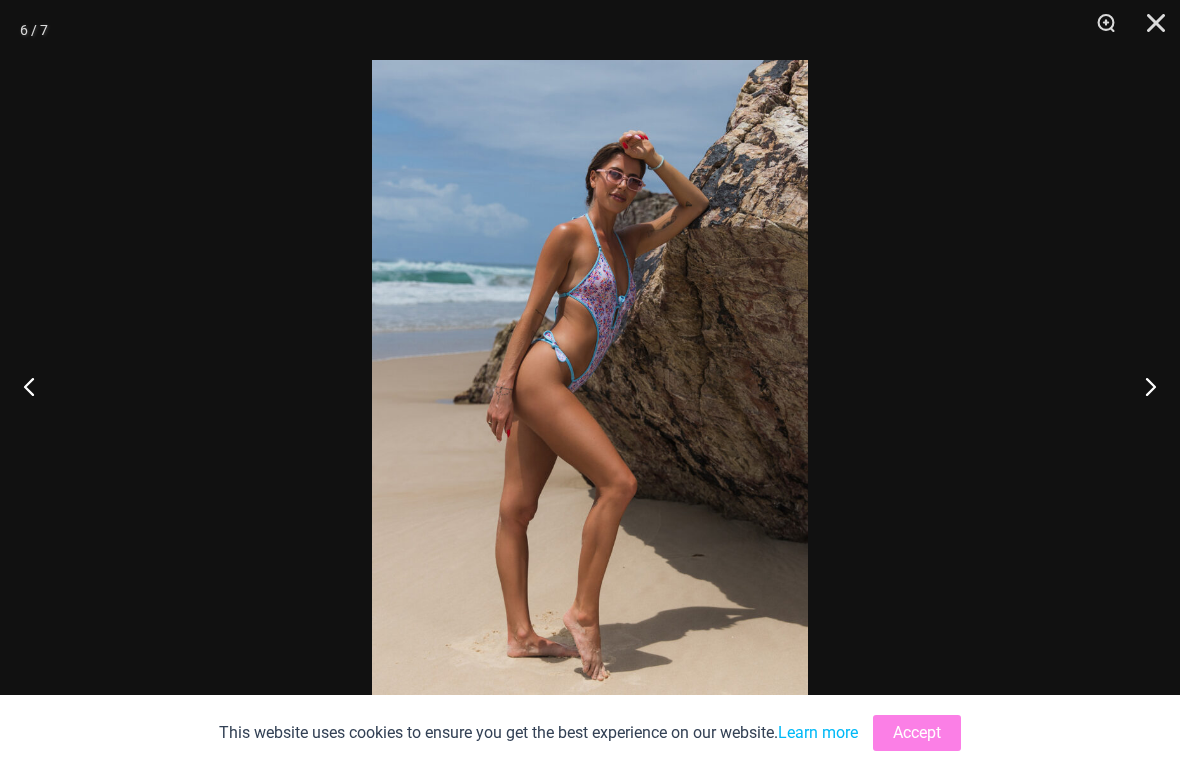 click at bounding box center [1142, 386] 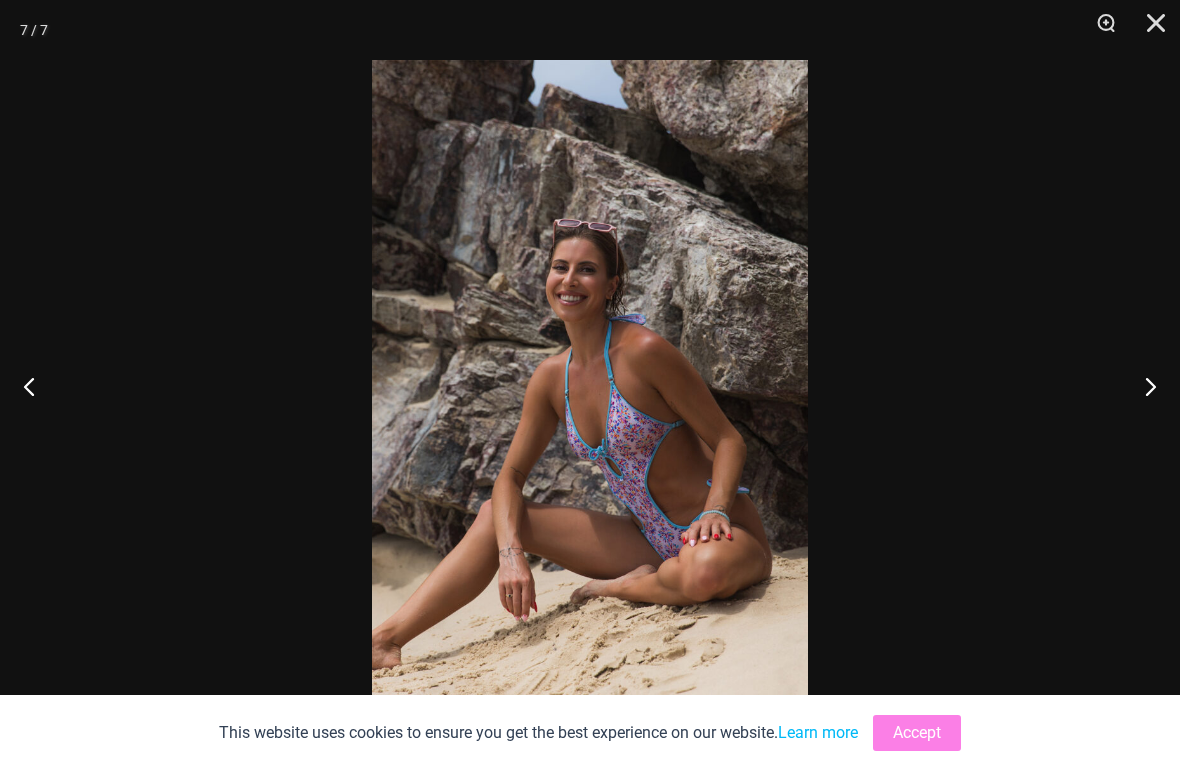 click at bounding box center (1142, 386) 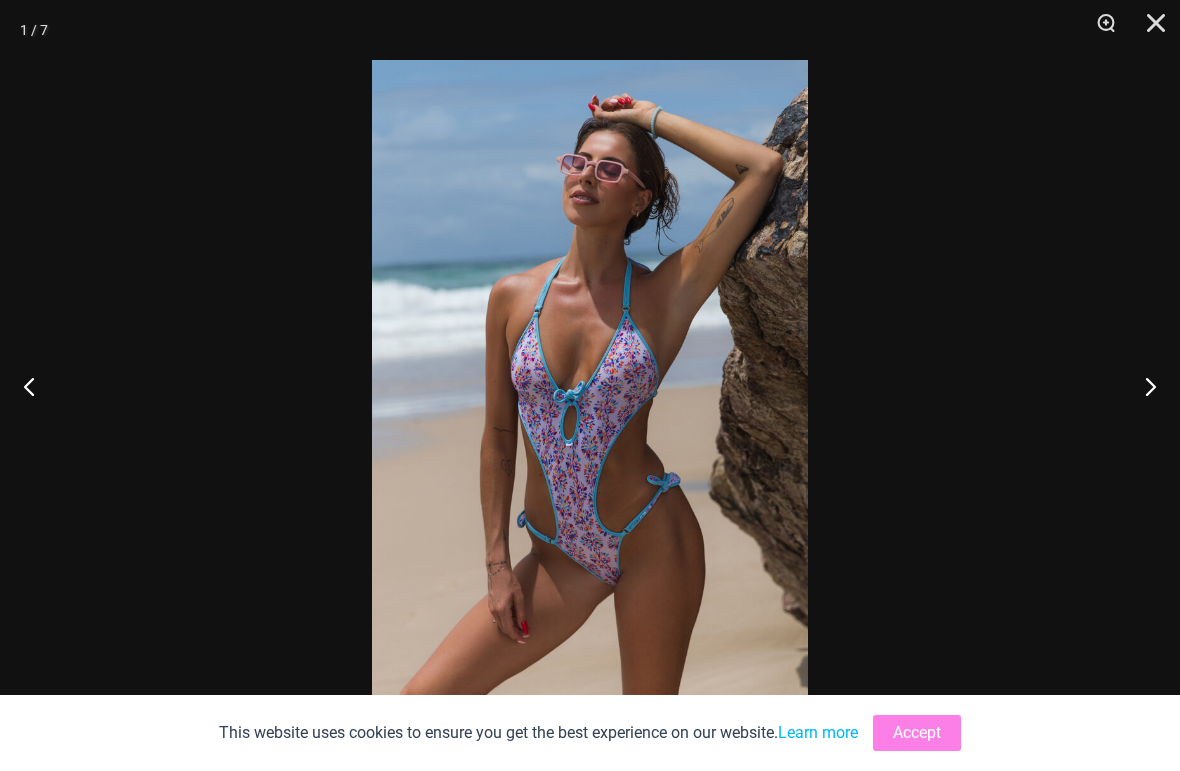 click at bounding box center [1142, 386] 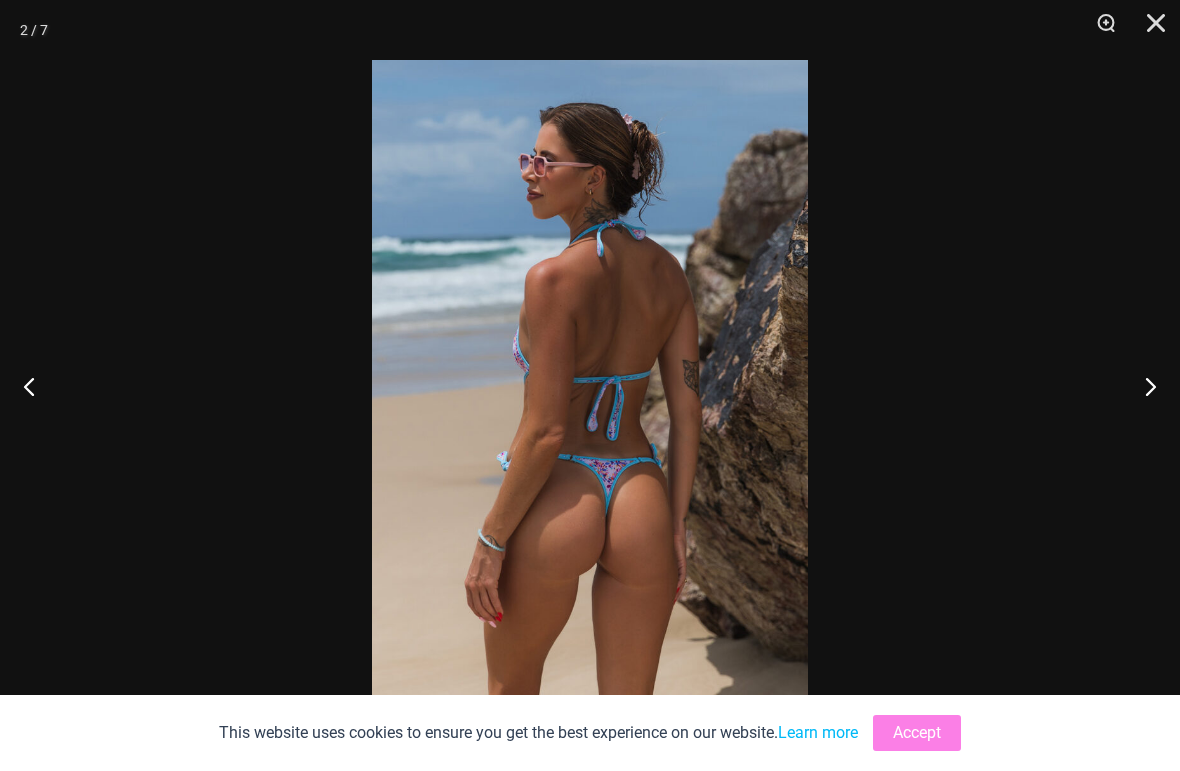 click at bounding box center [1142, 386] 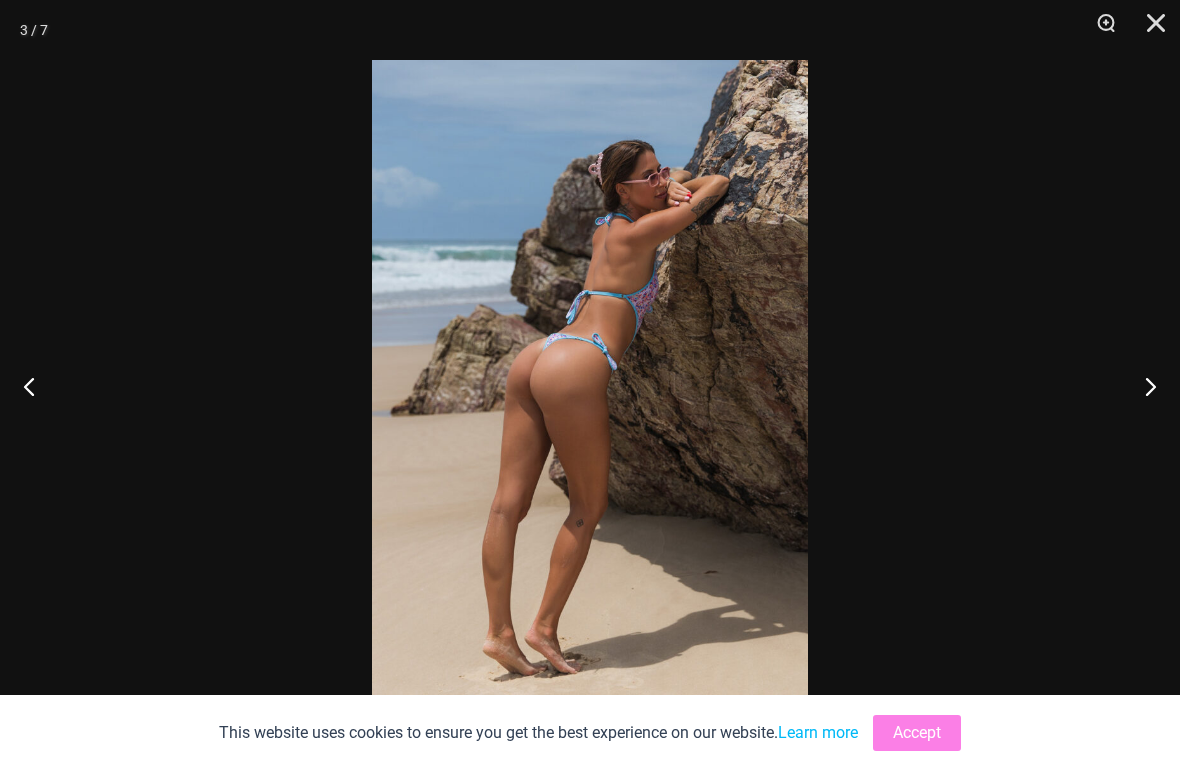 click at bounding box center [1149, 30] 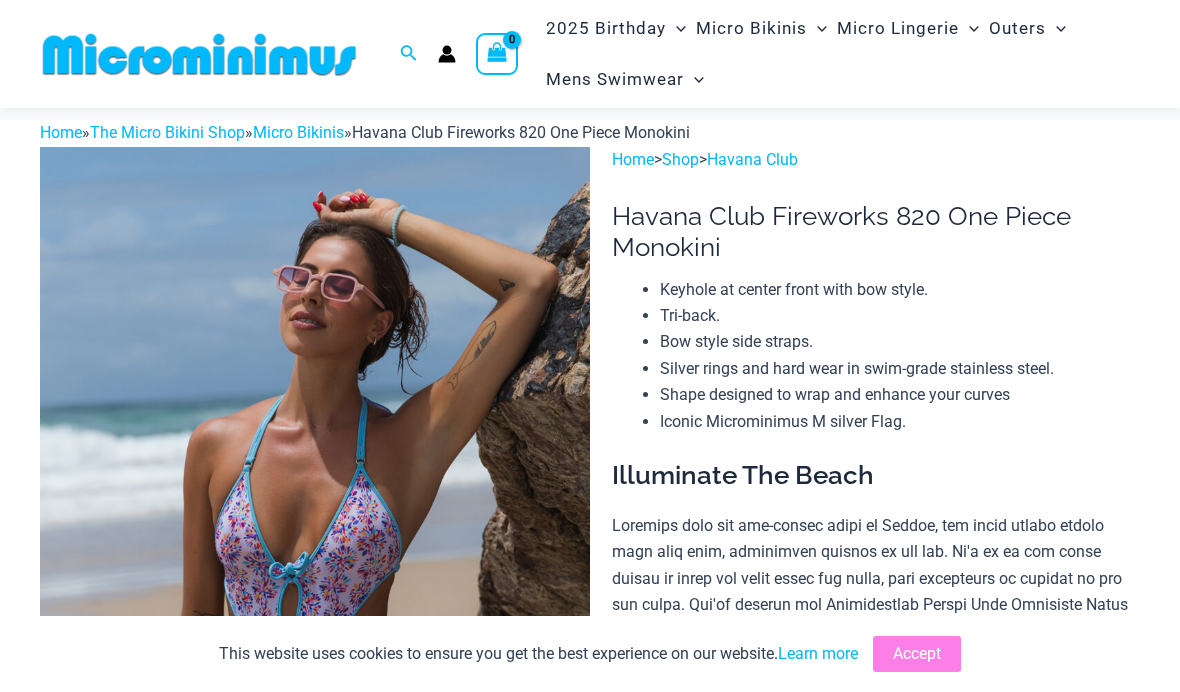scroll, scrollTop: 0, scrollLeft: 0, axis: both 